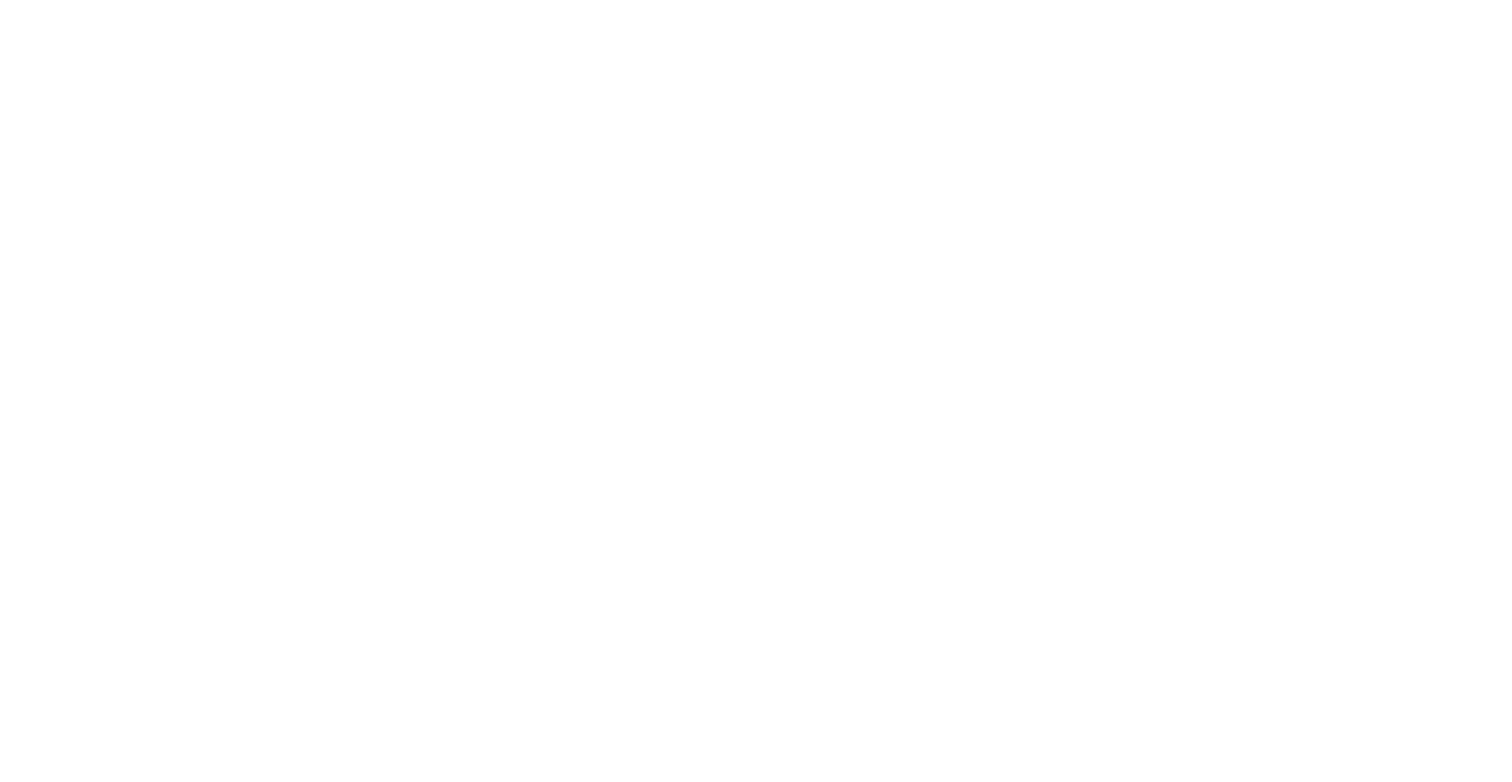 scroll, scrollTop: 0, scrollLeft: 0, axis: both 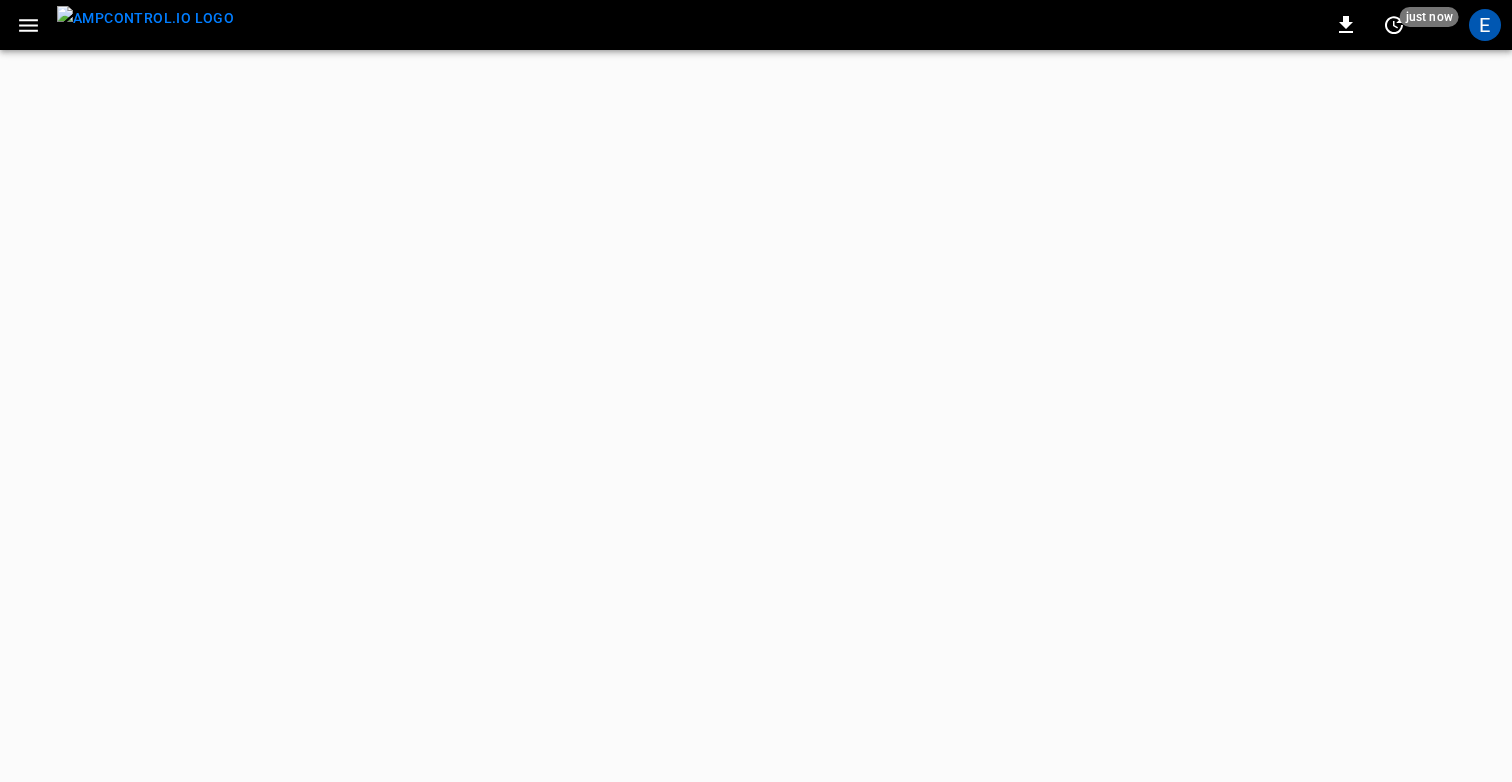 click 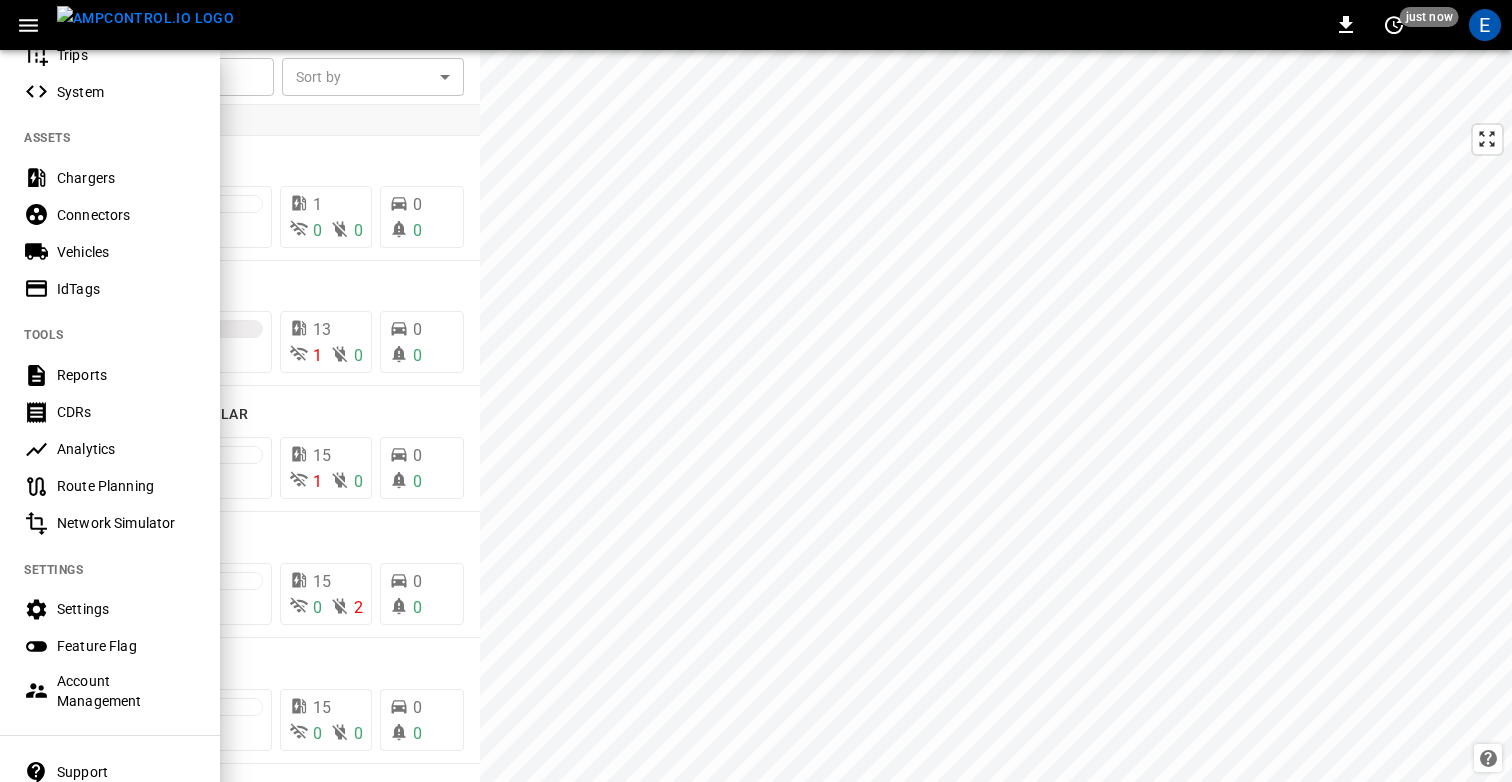 scroll, scrollTop: 471, scrollLeft: 0, axis: vertical 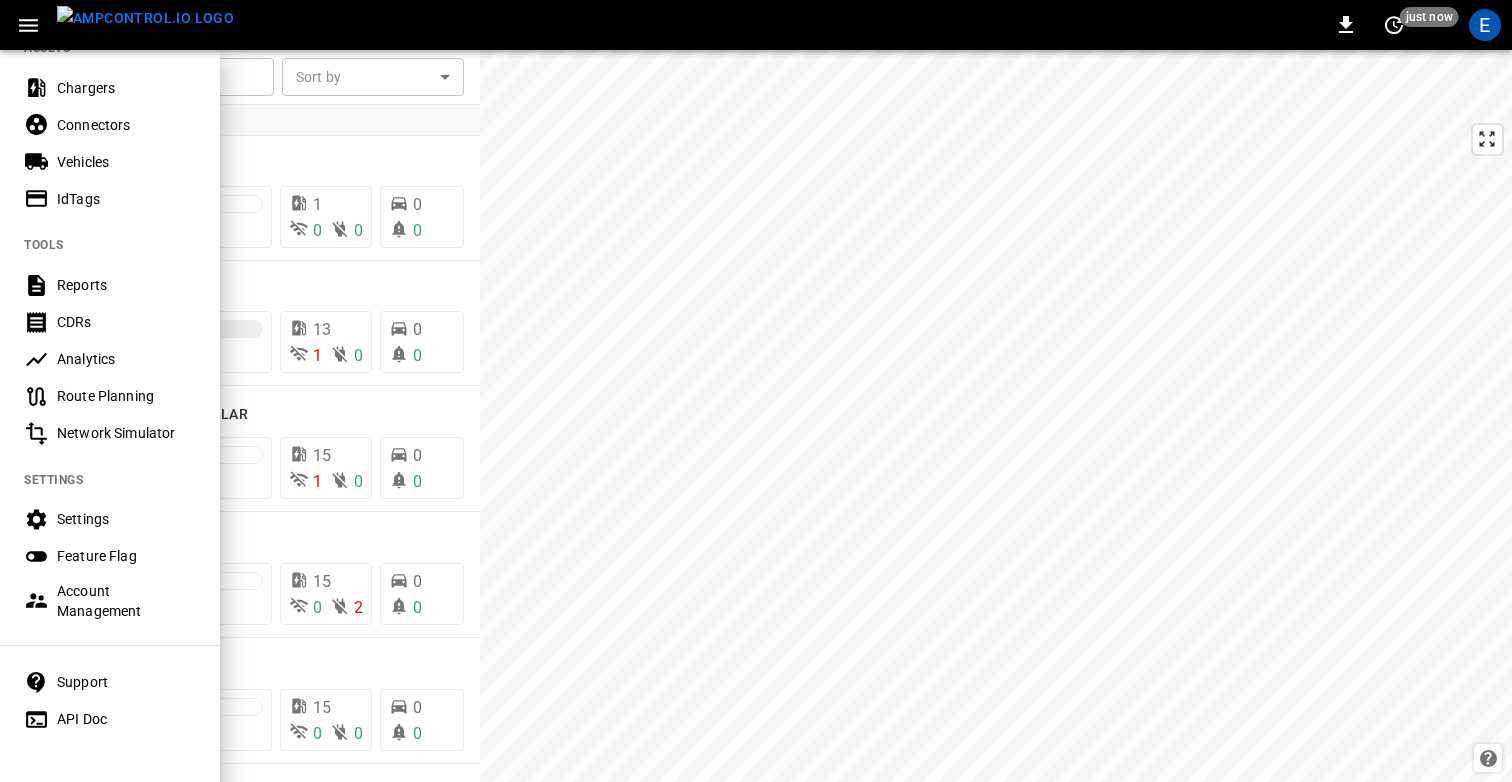 click on "Settings" at bounding box center [126, 519] 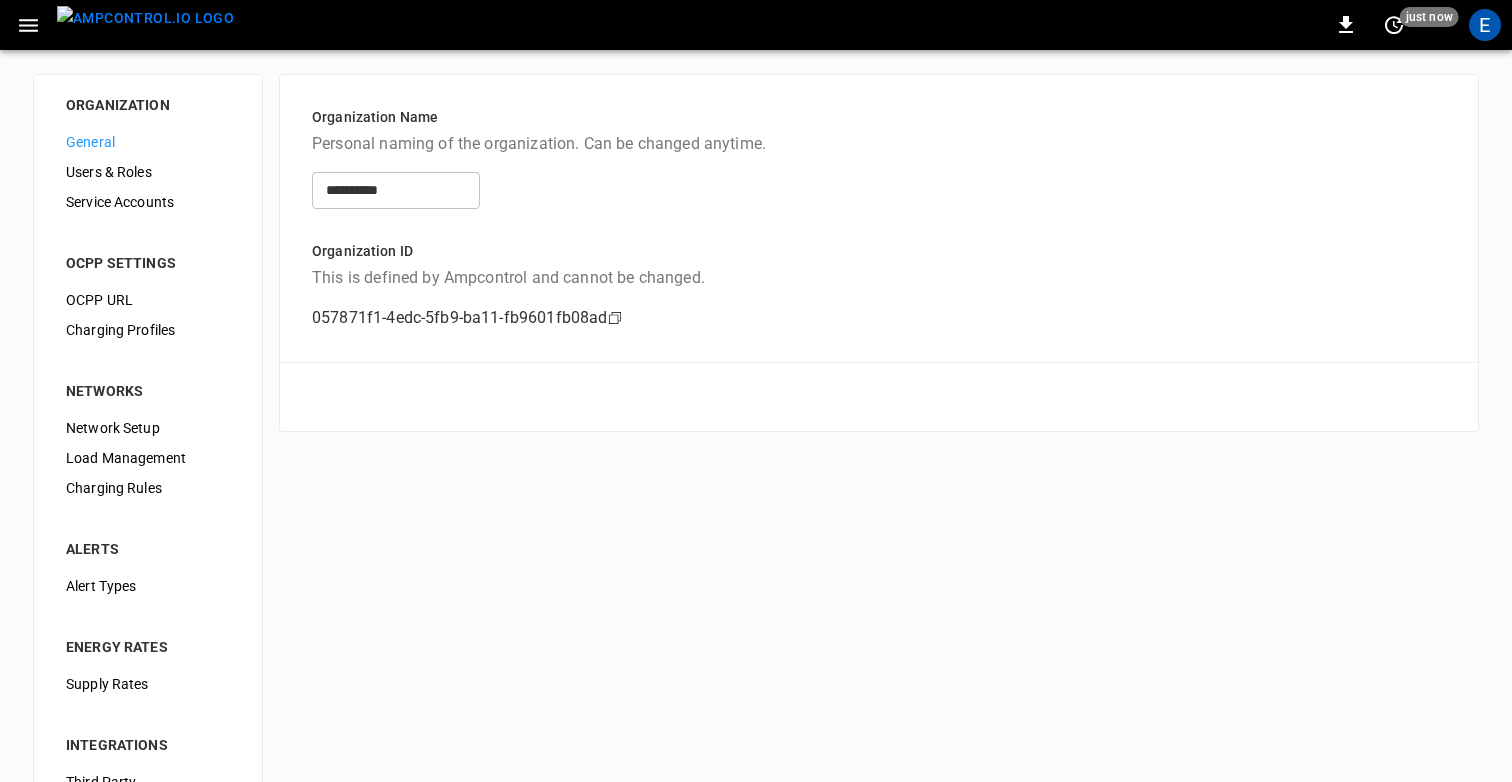 click on "Alert Types" at bounding box center [148, 586] 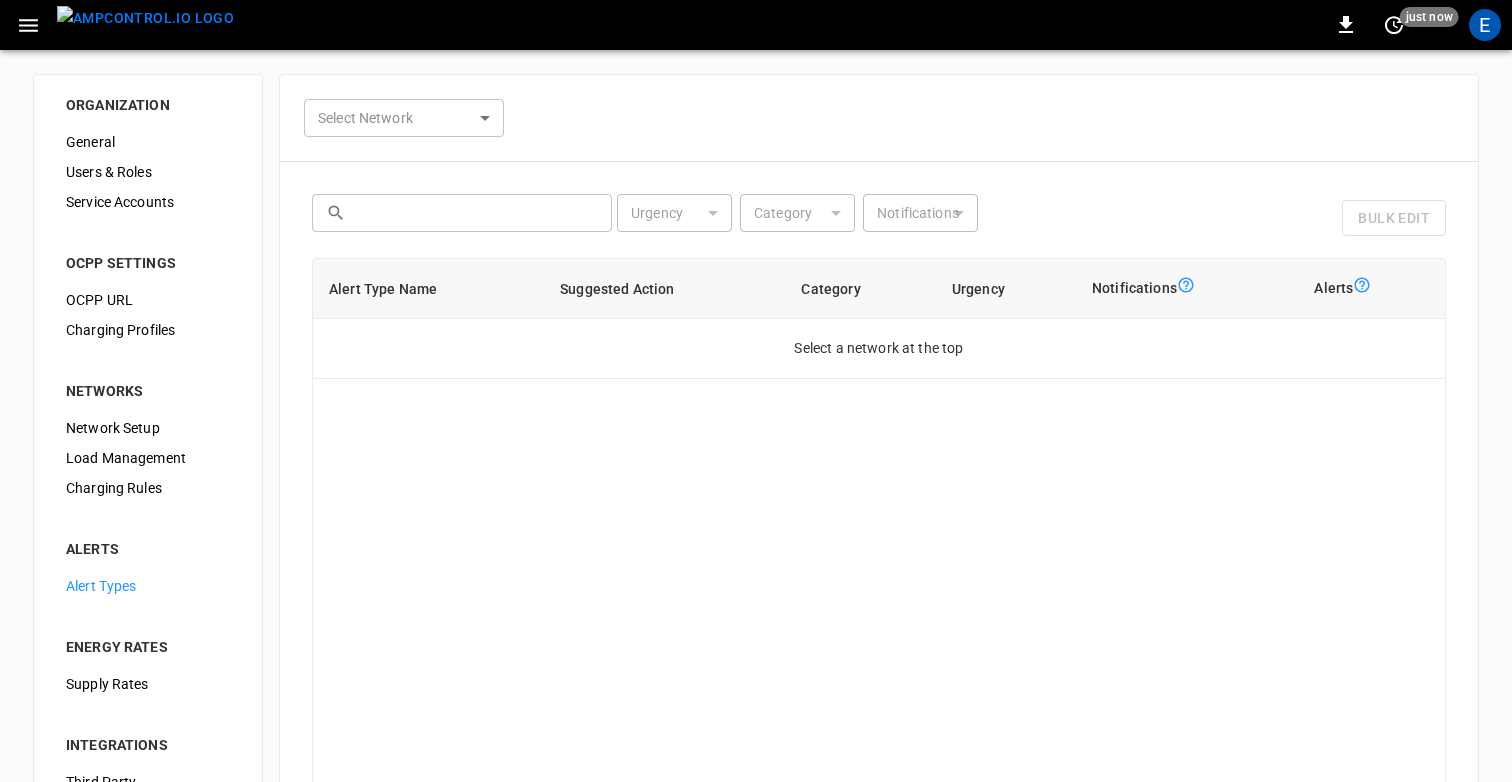 click on "0 just now E ORGANIZATION General Users & Roles Service Accounts OCPP SETTINGS OCPP URL Charging Profiles NETWORKS Network Setup Load Management Charging Rules ALERTS Alert Types ENERGY RATES Supply Rates INTEGRATIONS Third Party OCPI Fleet Group Schedules Select Network ​ Select Network ​ ​ Urgency ​ Urgency Category ​ Category Notifications ​ Notifications Bulk Edit Alert Type Name Suggested Action Category Urgency Notifications Alerts Select a network at the top 0–0 of 0 Cancel Save Refresh now Update every 5 sec Update every 30 sec Off Ampcontrol [PERSON_NAME] [PERSON_NAME][EMAIL_ADDRESS][DOMAIN_NAME] admin Profile Settings Notifications Settings Other organizations 7Gen Aerovolt OCPP Connection Aeversa AlphaStruxure Ampcontrol Lab [GEOGRAPHIC_DATA] City-Fortcollins [Panasonic] COPEC - BHP [PERSON_NAME] - Buses [PERSON_NAME] - Geminis COPEC - Test COPEC Tucar/Uber [GEOGRAPHIC_DATA] [GEOGRAPHIC_DATA] Demo - Distribution Center DP World DP World [GEOGRAPHIC_DATA] - Demo Electrada Electrada-Example Electrada-Vanderbilt Electrun Energy eMotion Fleet EV Net" at bounding box center [756, 488] 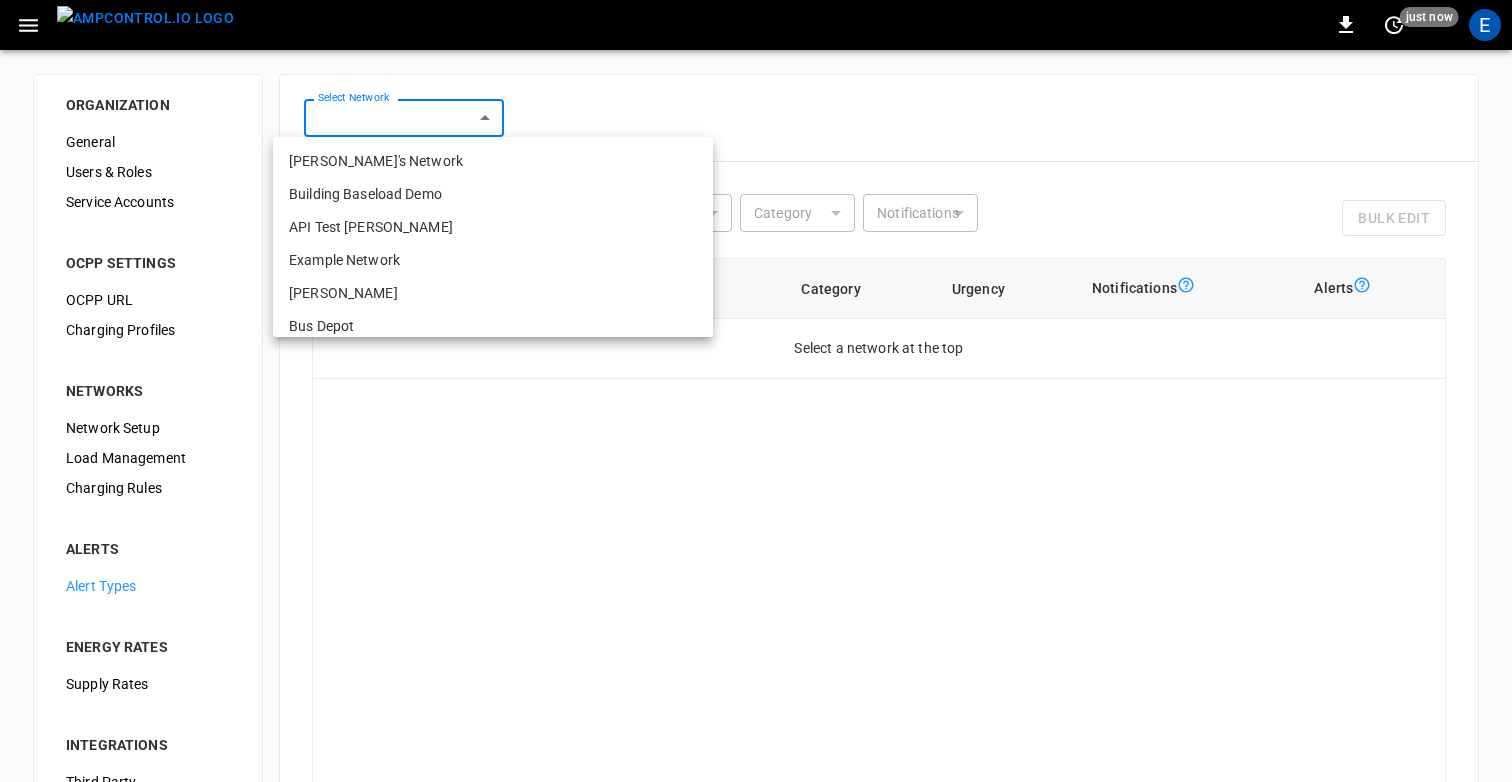 click on "Building Baseload Demo" at bounding box center (493, 194) 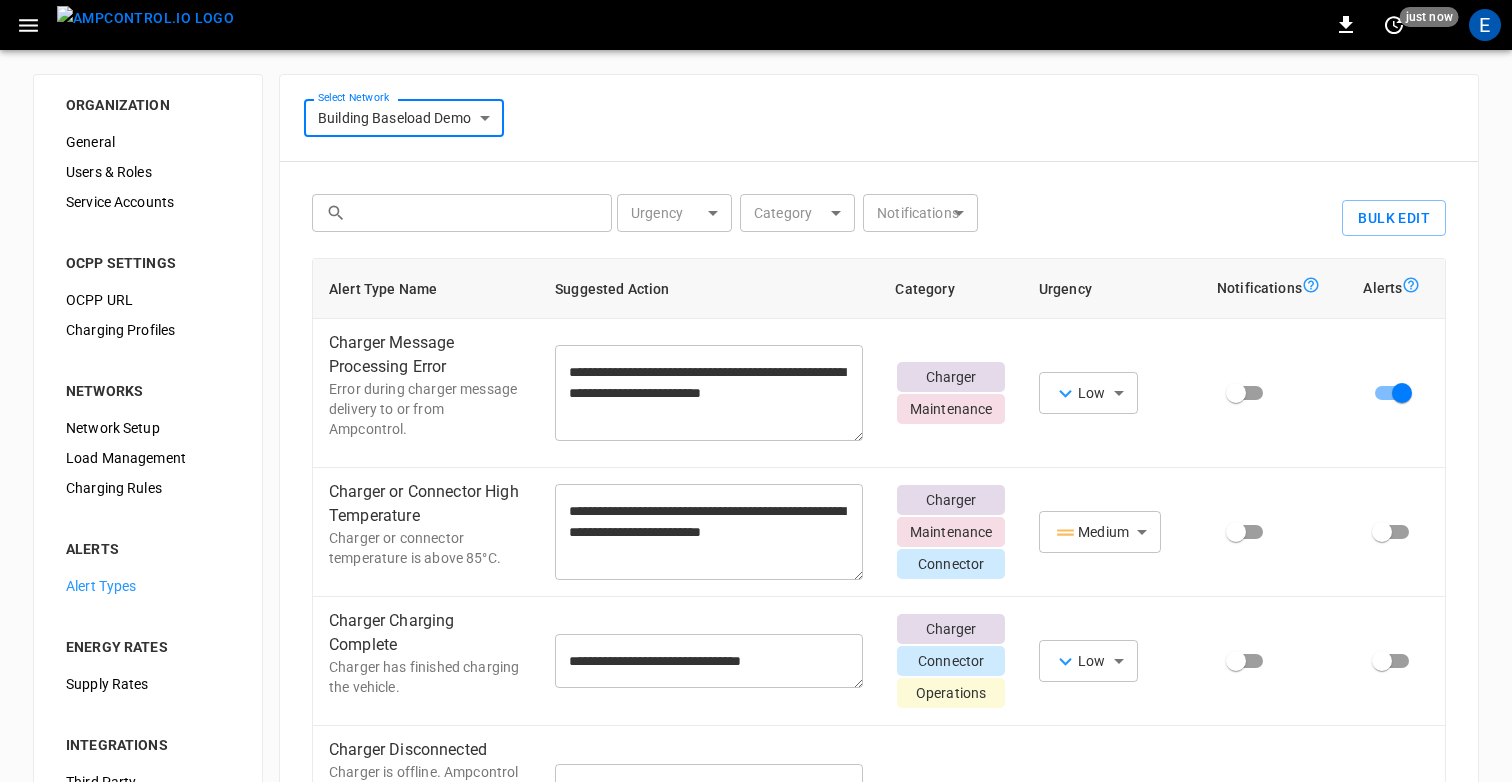 click on "**********" at bounding box center (879, 513) 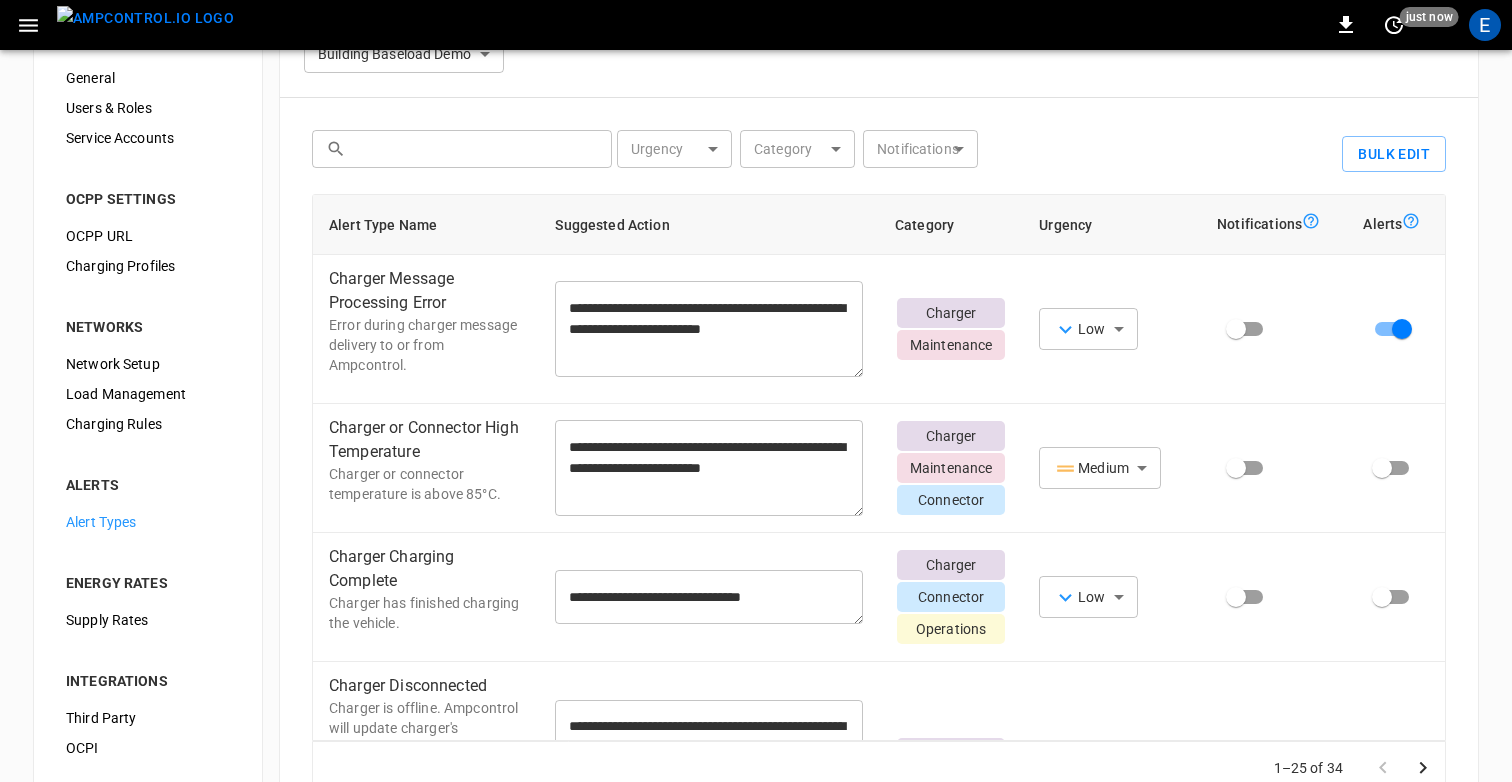 scroll, scrollTop: 78, scrollLeft: 0, axis: vertical 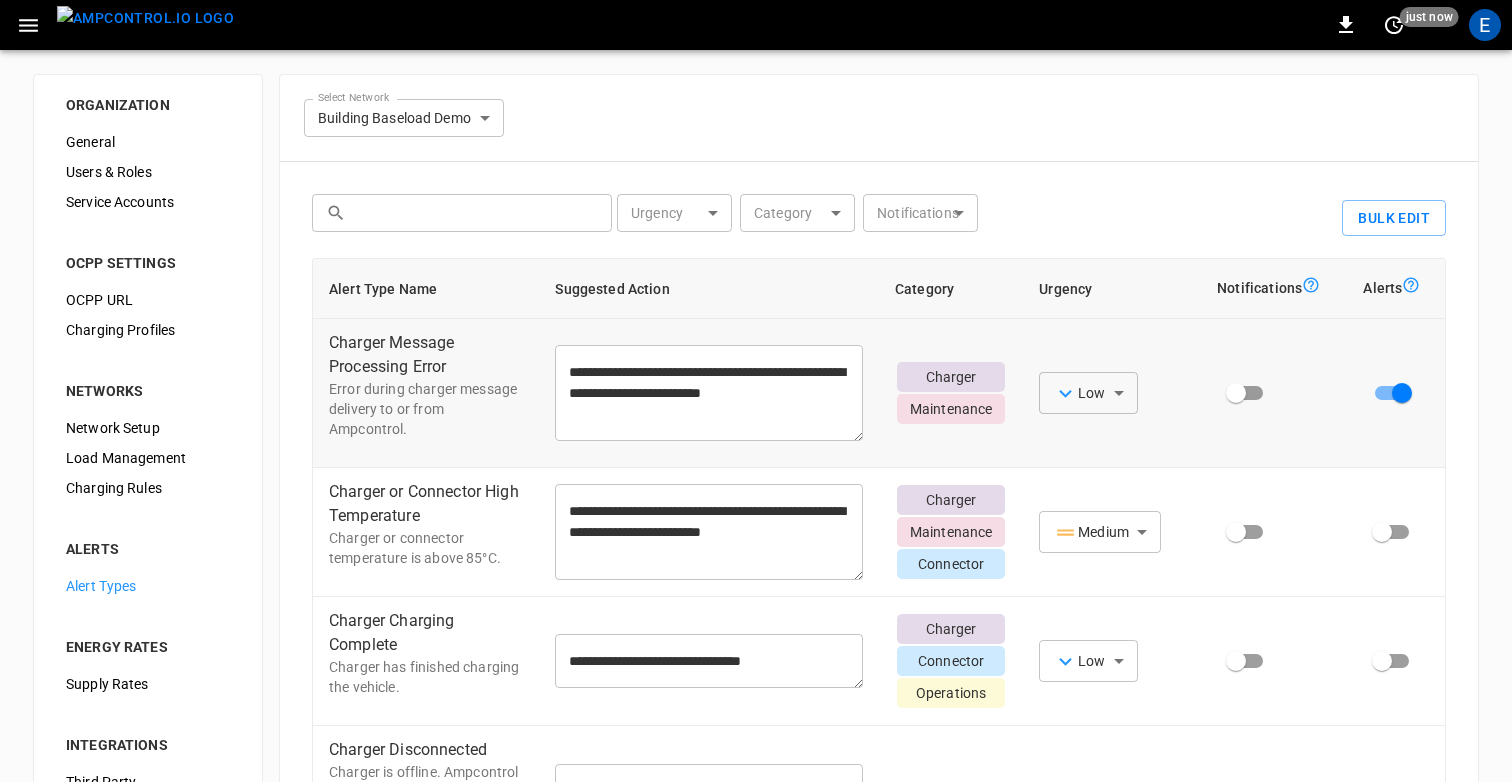 click on "Charger Message Processing Error" at bounding box center [426, 355] 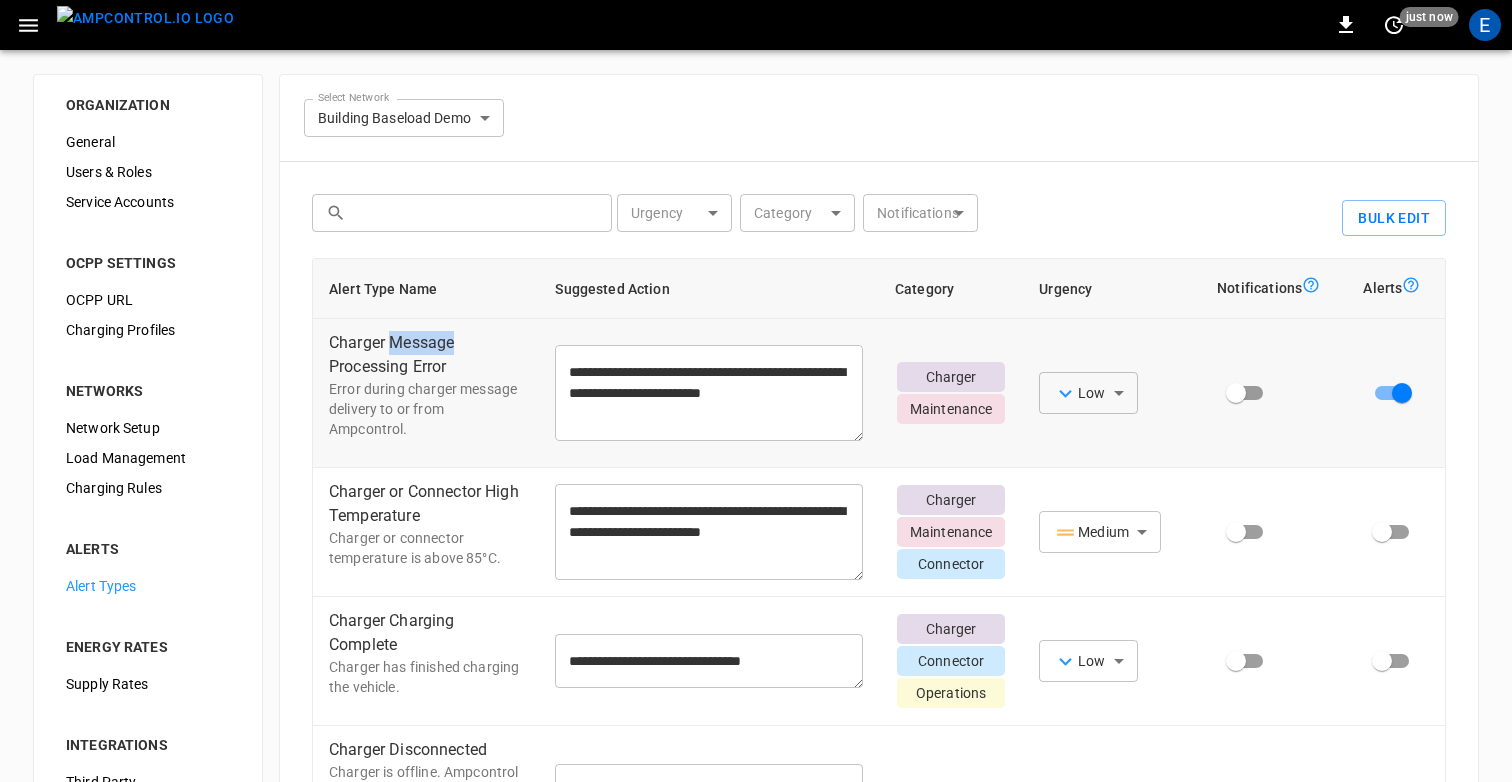 click on "Charger Message Processing Error" at bounding box center [426, 355] 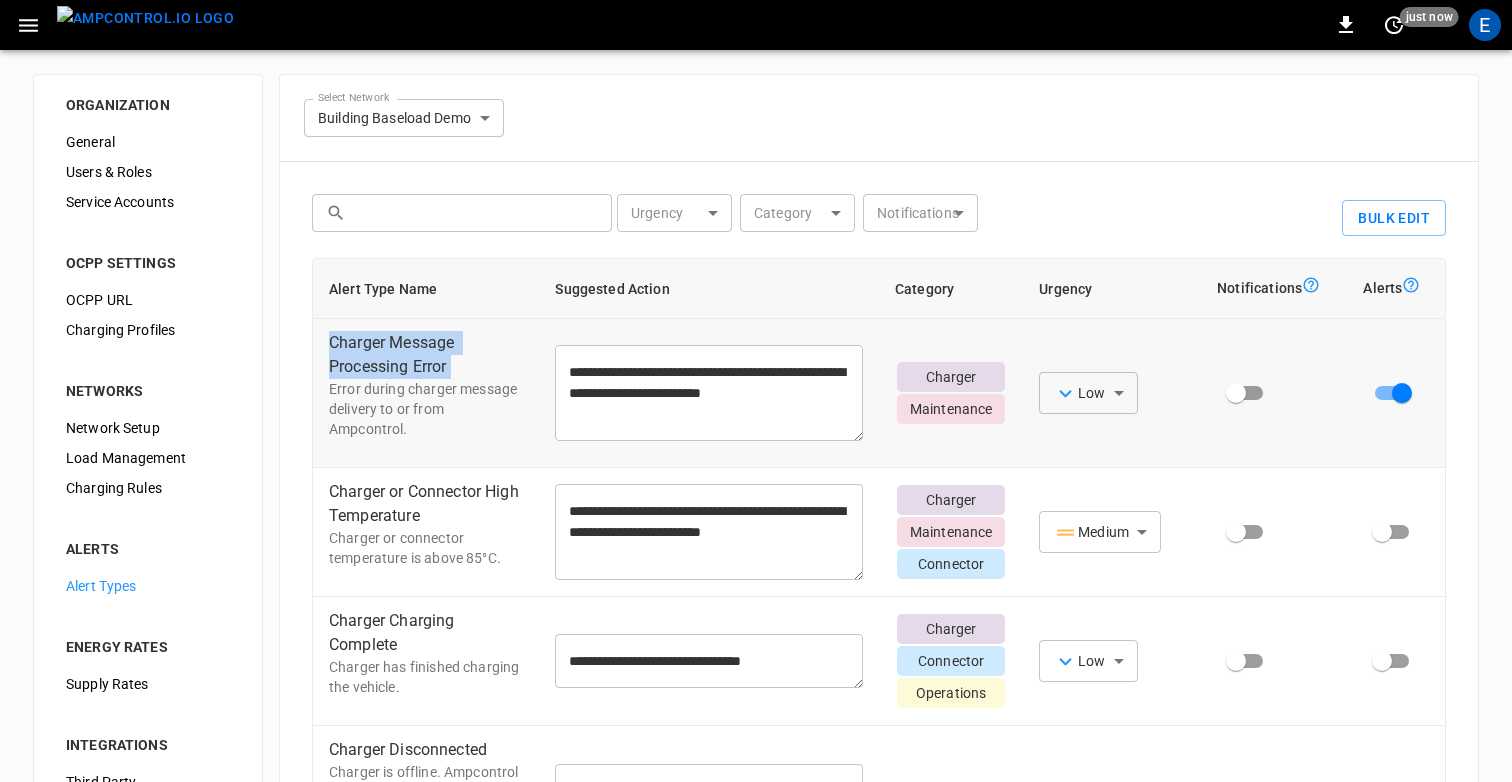 click on "Charger Message Processing Error" at bounding box center (426, 355) 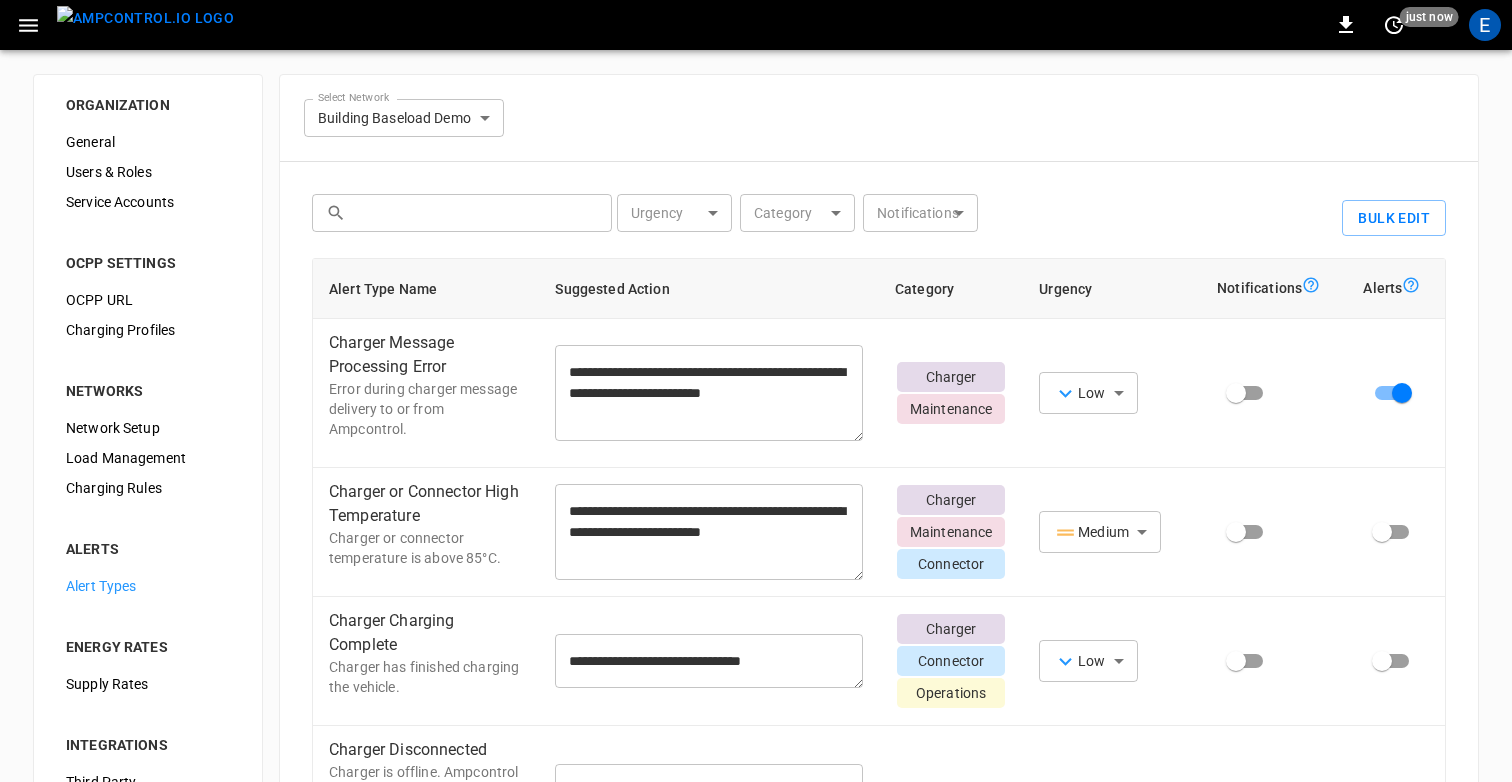 click on "**********" at bounding box center (879, 513) 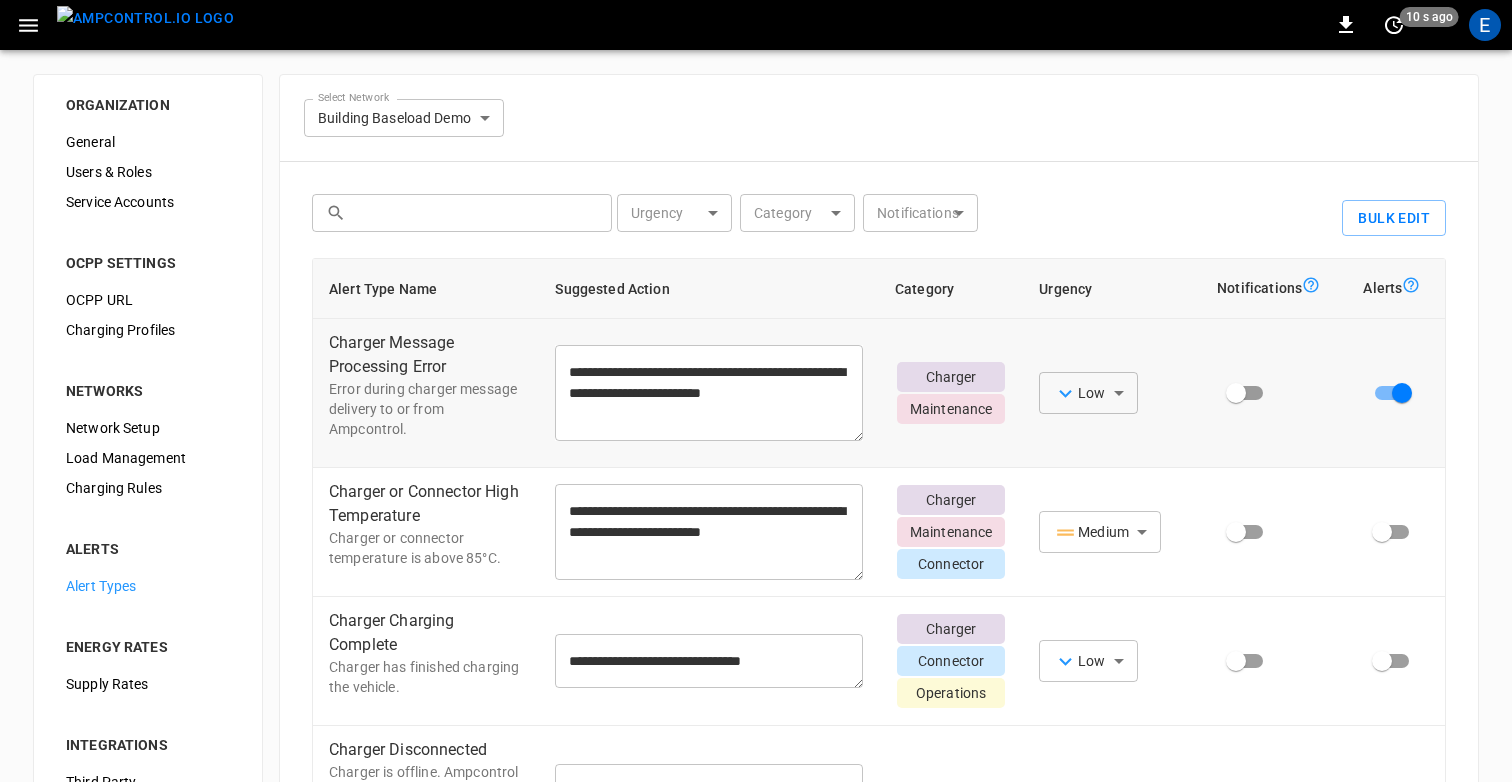 click on "Error during charger message delivery to or from Ampcontrol." at bounding box center [426, 409] 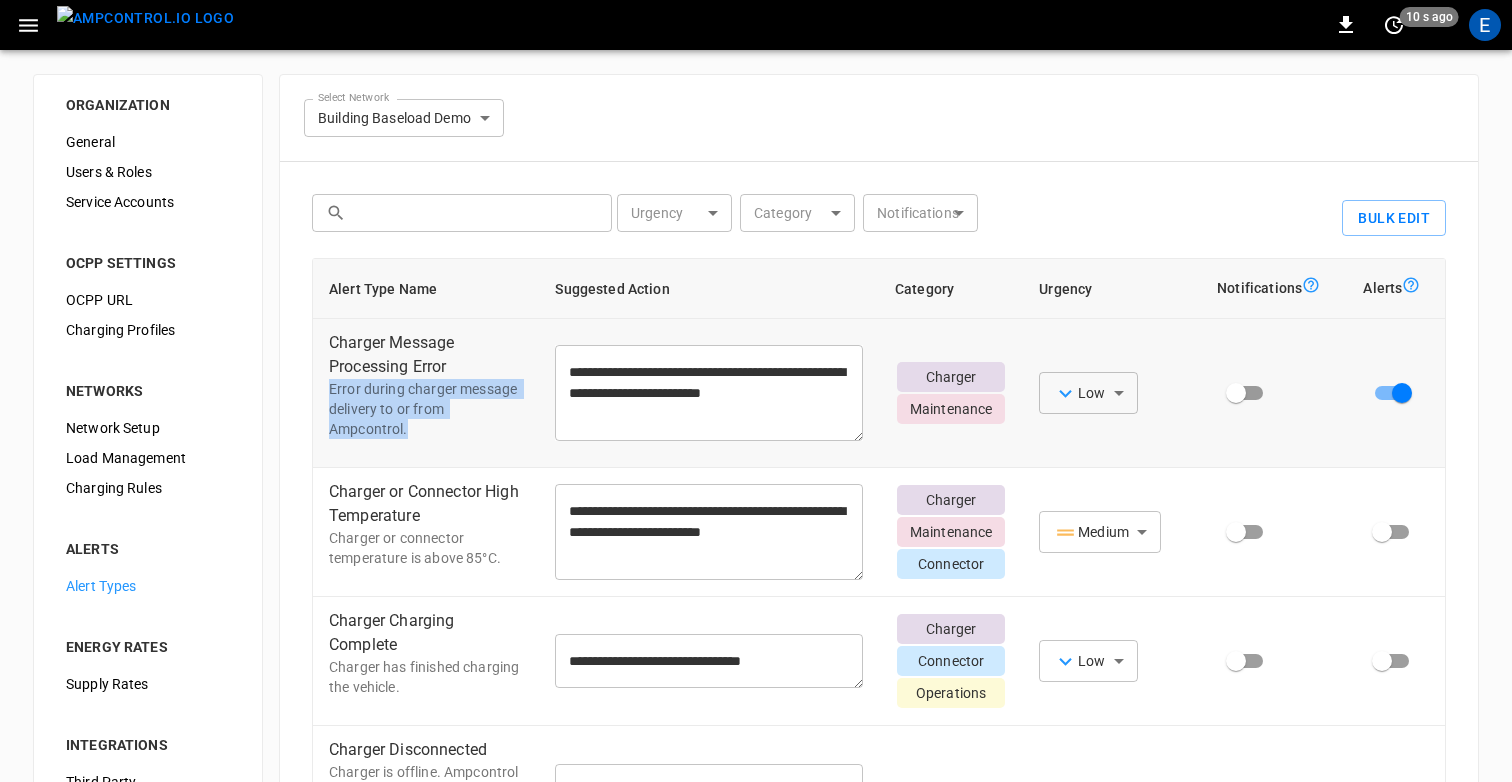 copy on "Error during charger message delivery to or from Ampcontrol." 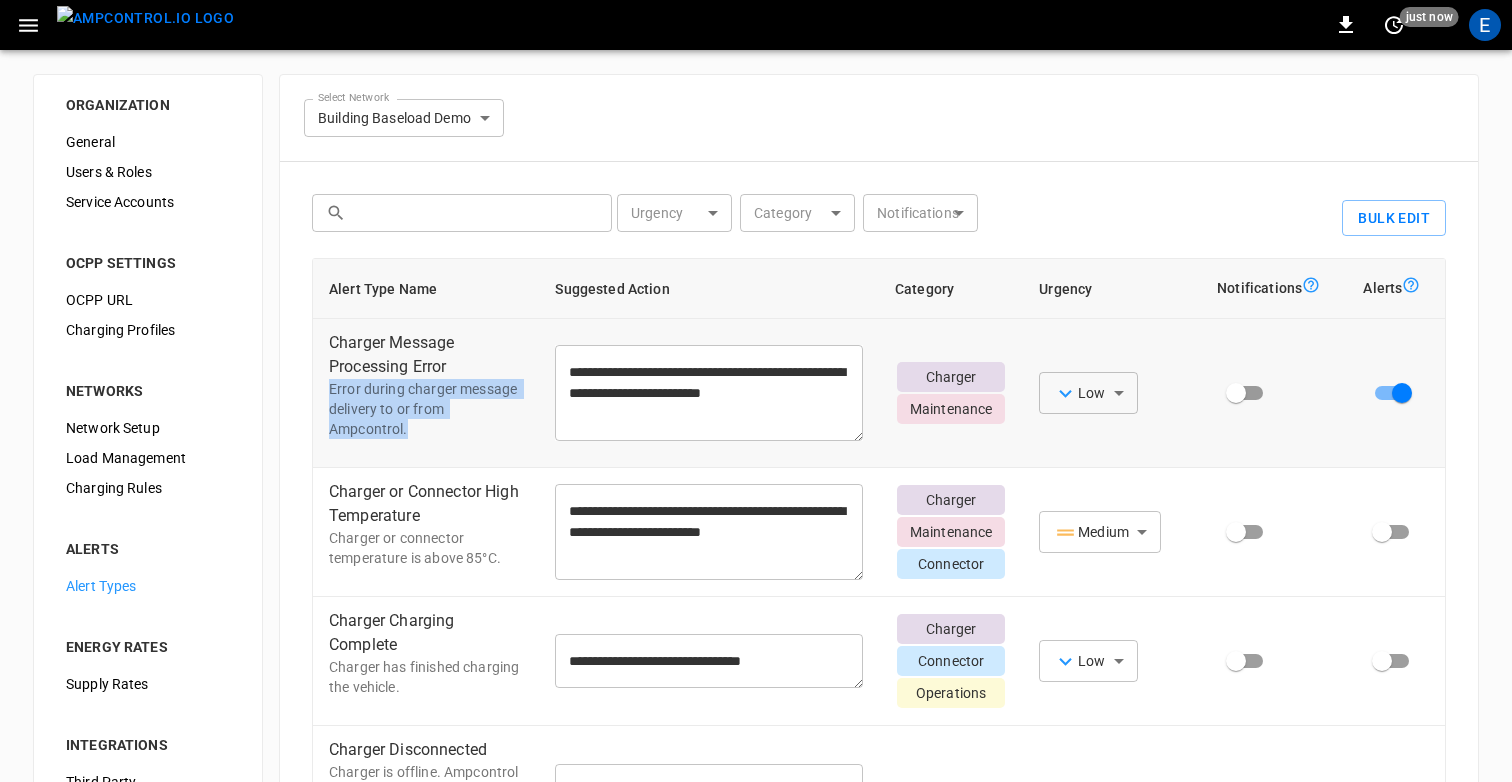 click on "**********" at bounding box center (709, 393) 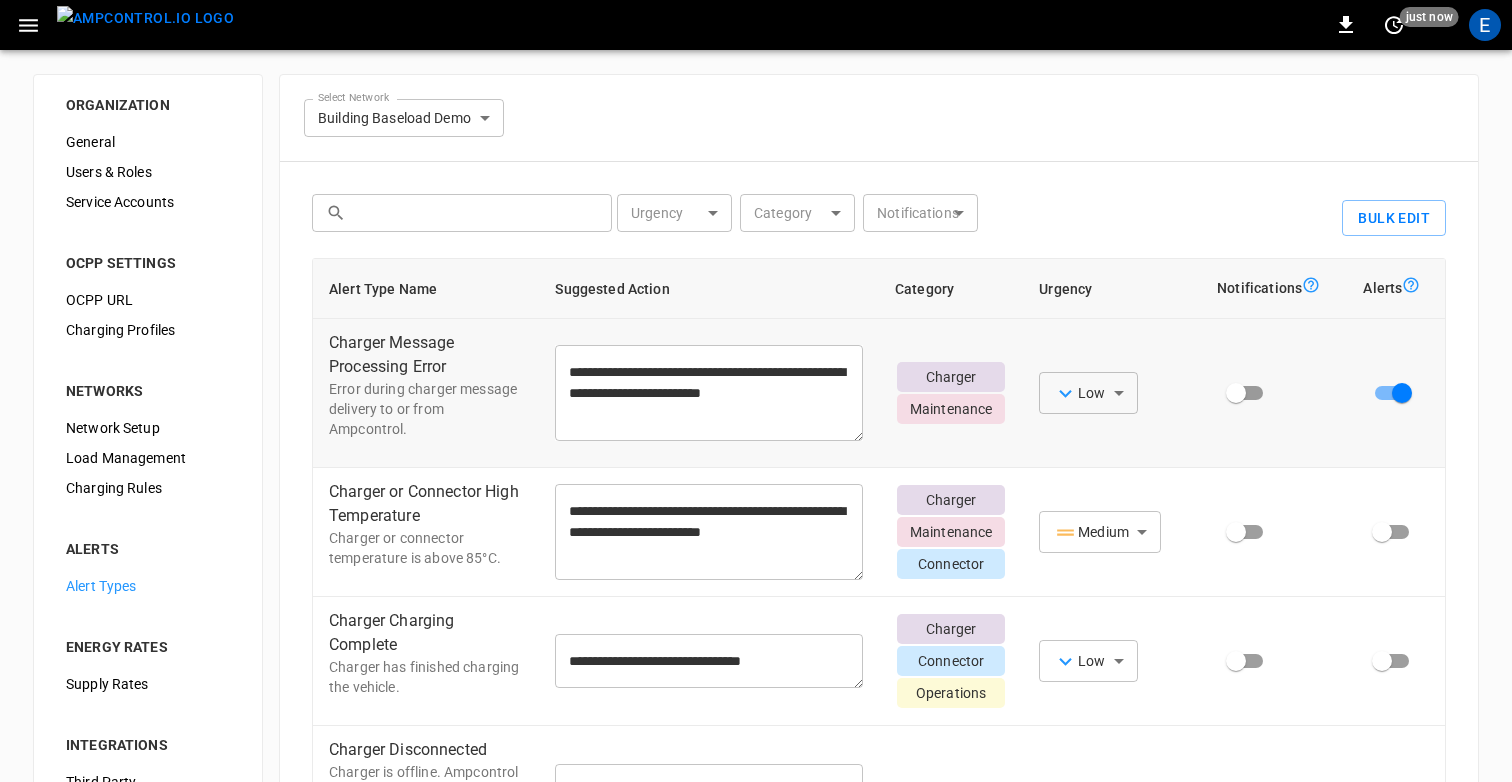 click on "**********" at bounding box center (709, 393) 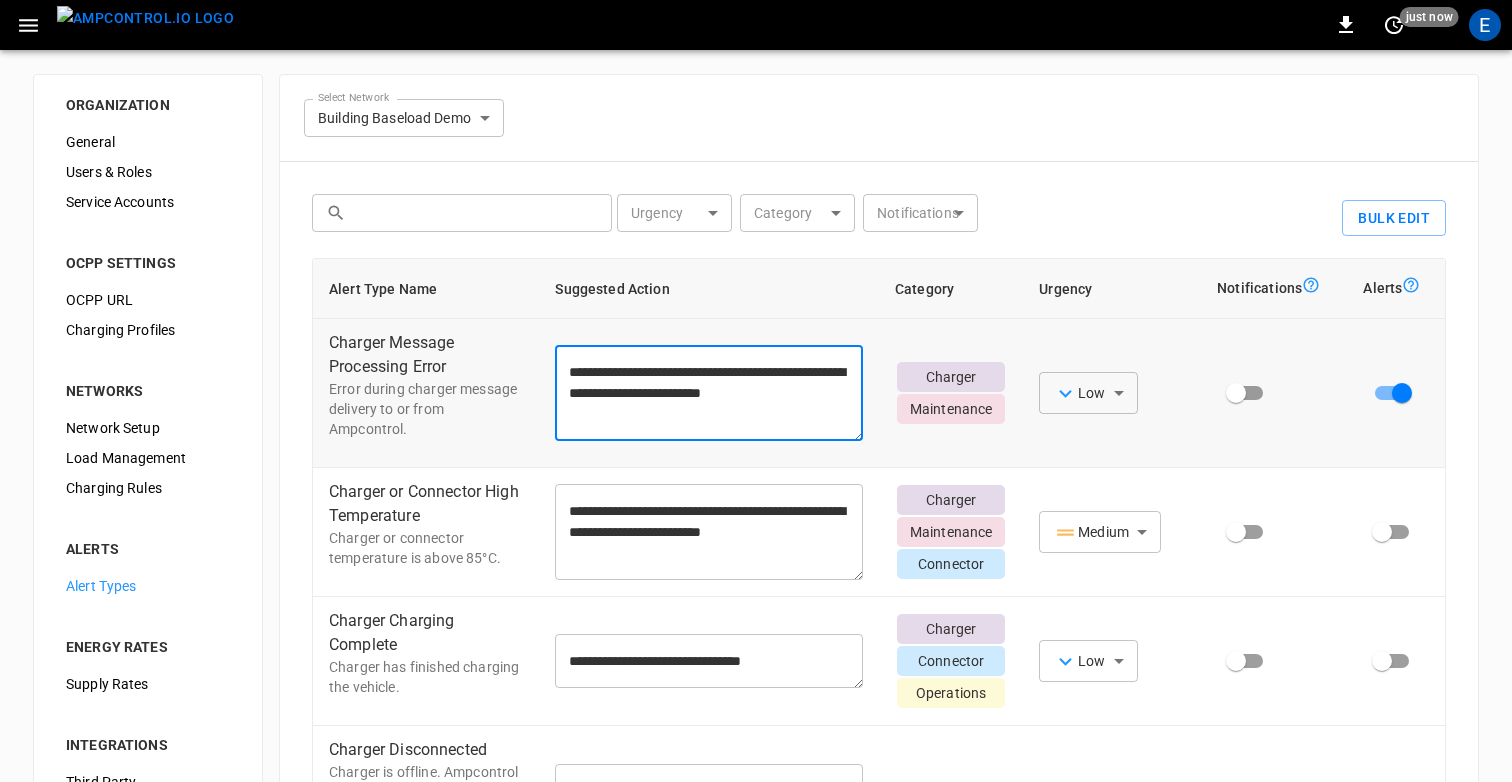click on "**********" at bounding box center [709, 393] 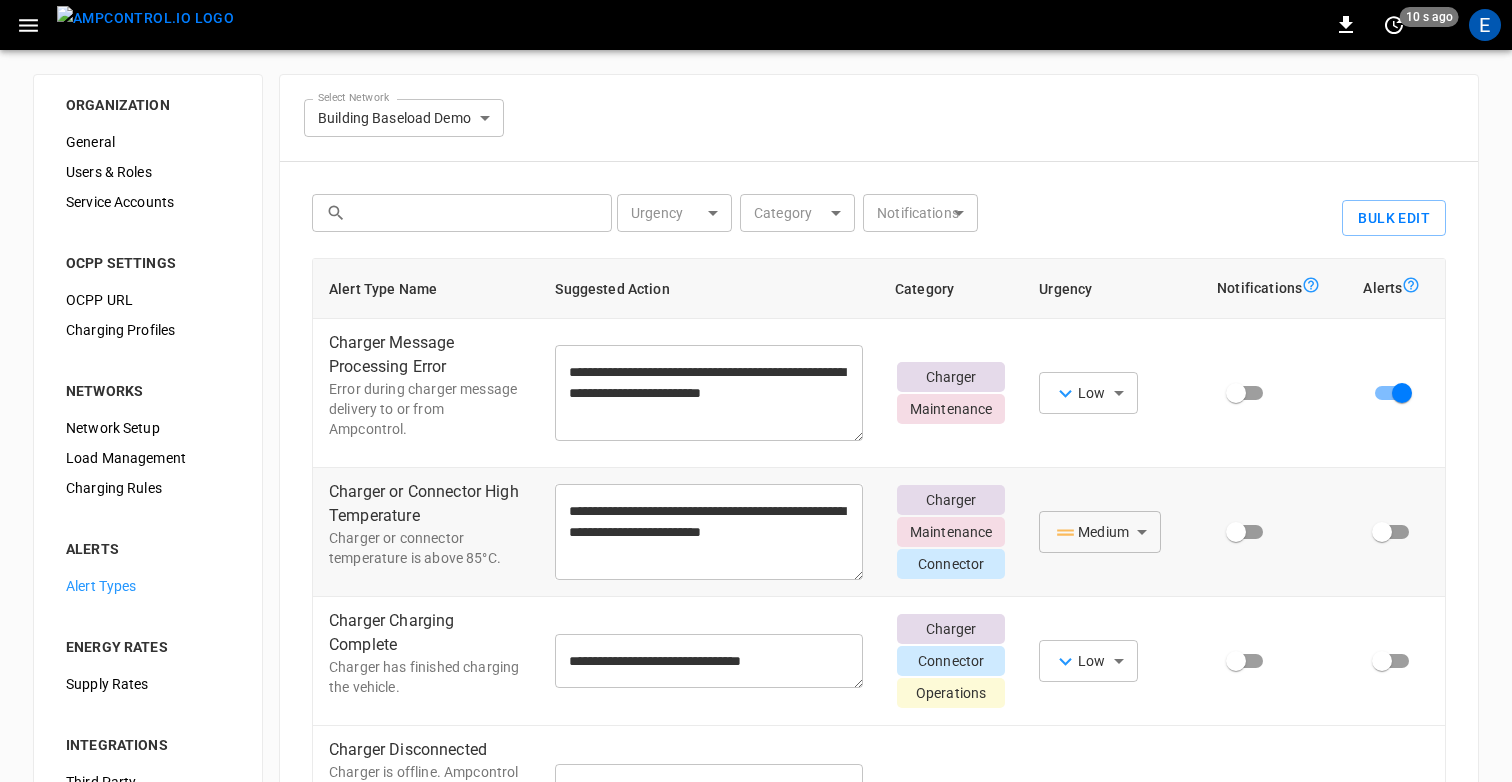 click on "Charger or Connector High Temperature" at bounding box center (426, 504) 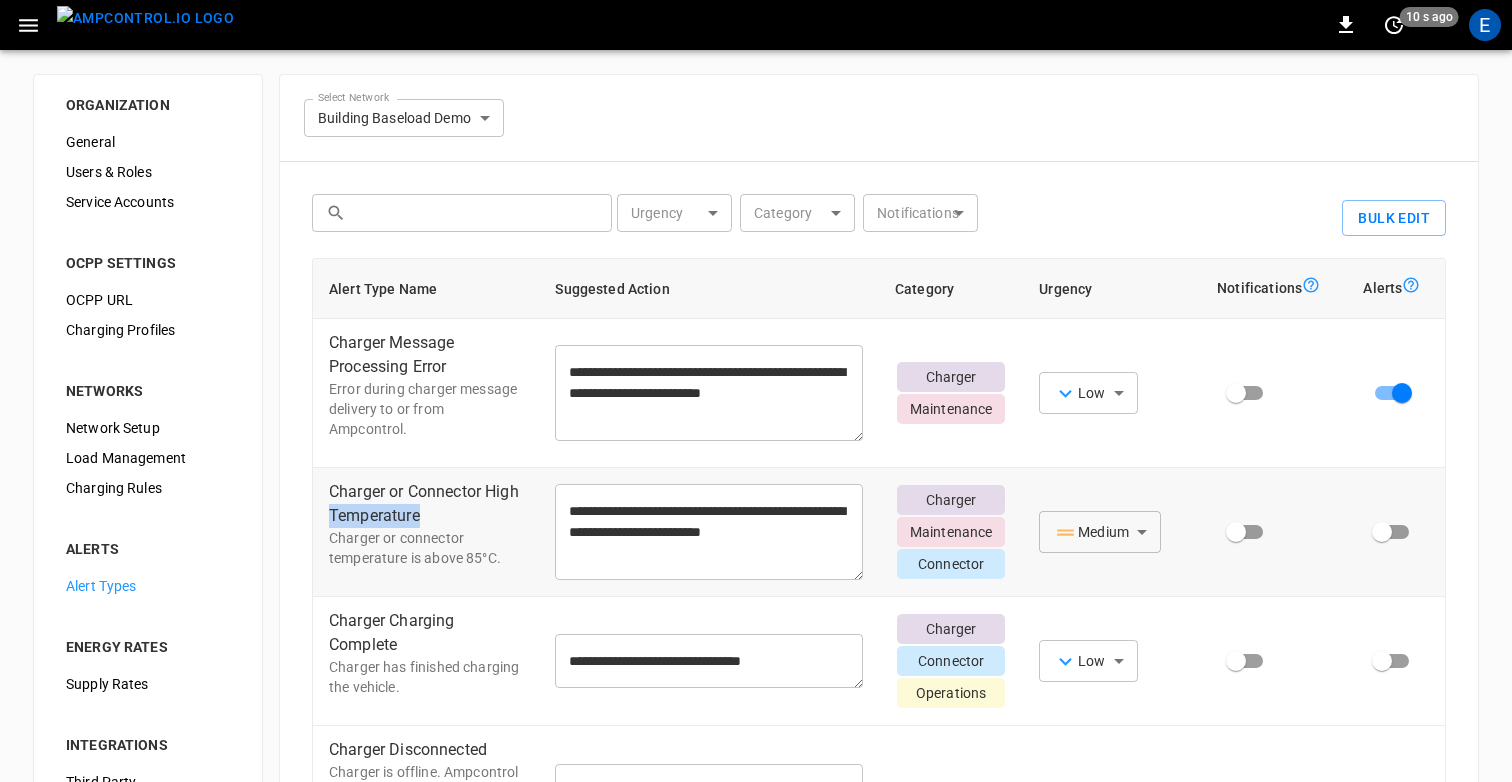 click on "Charger or Connector High Temperature" at bounding box center (426, 504) 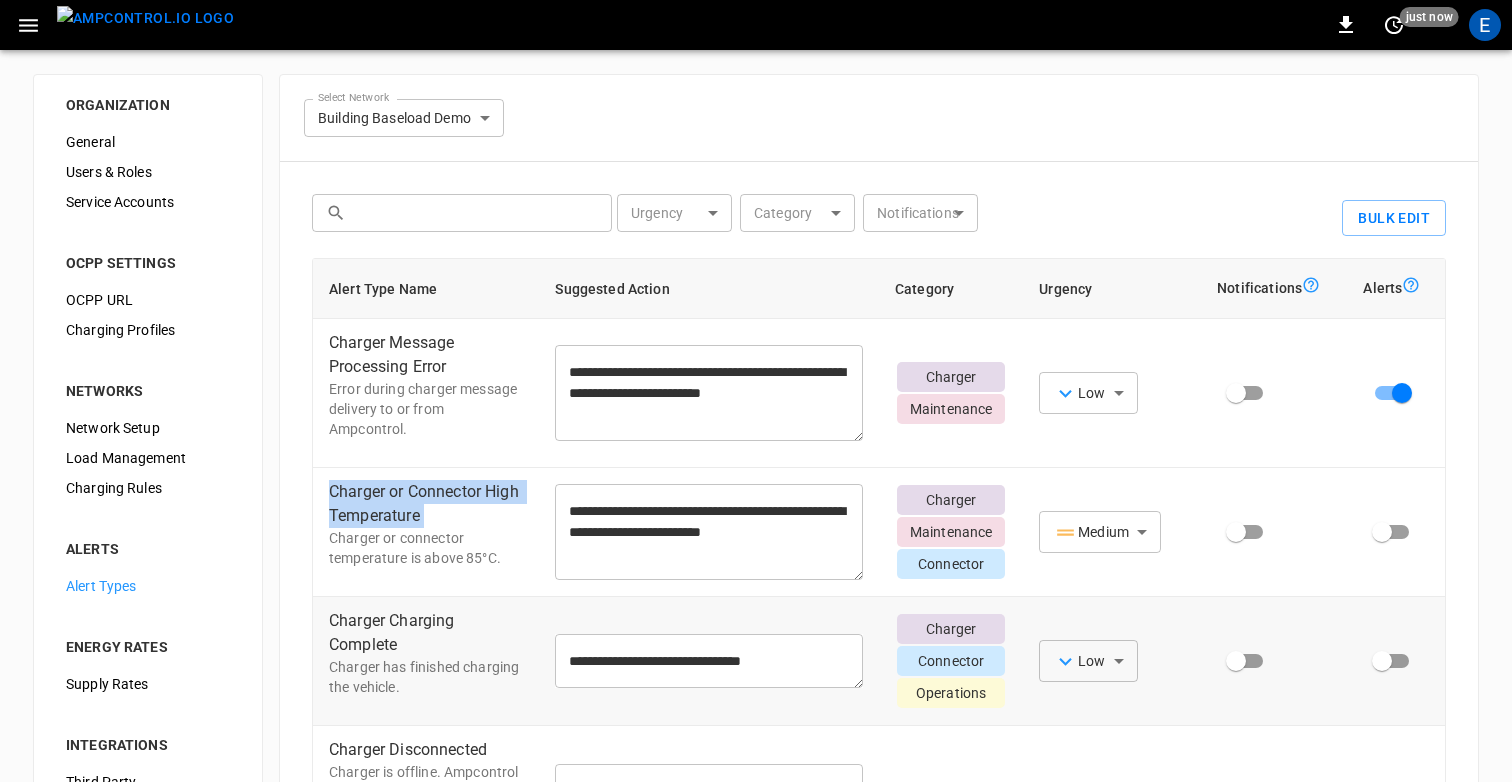 click on "Charger Charging Complete" at bounding box center (426, 633) 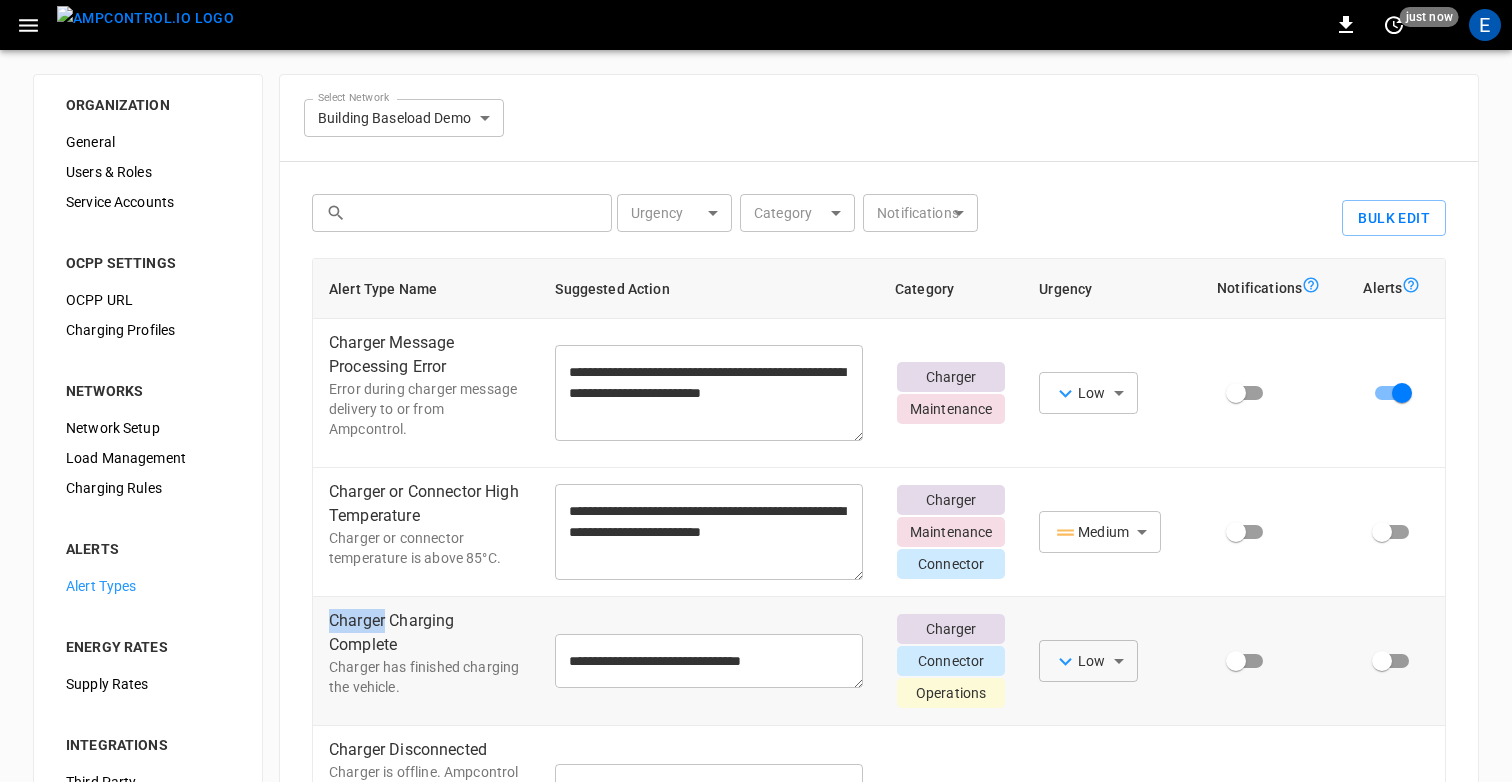 click on "Charger Charging Complete" at bounding box center [426, 633] 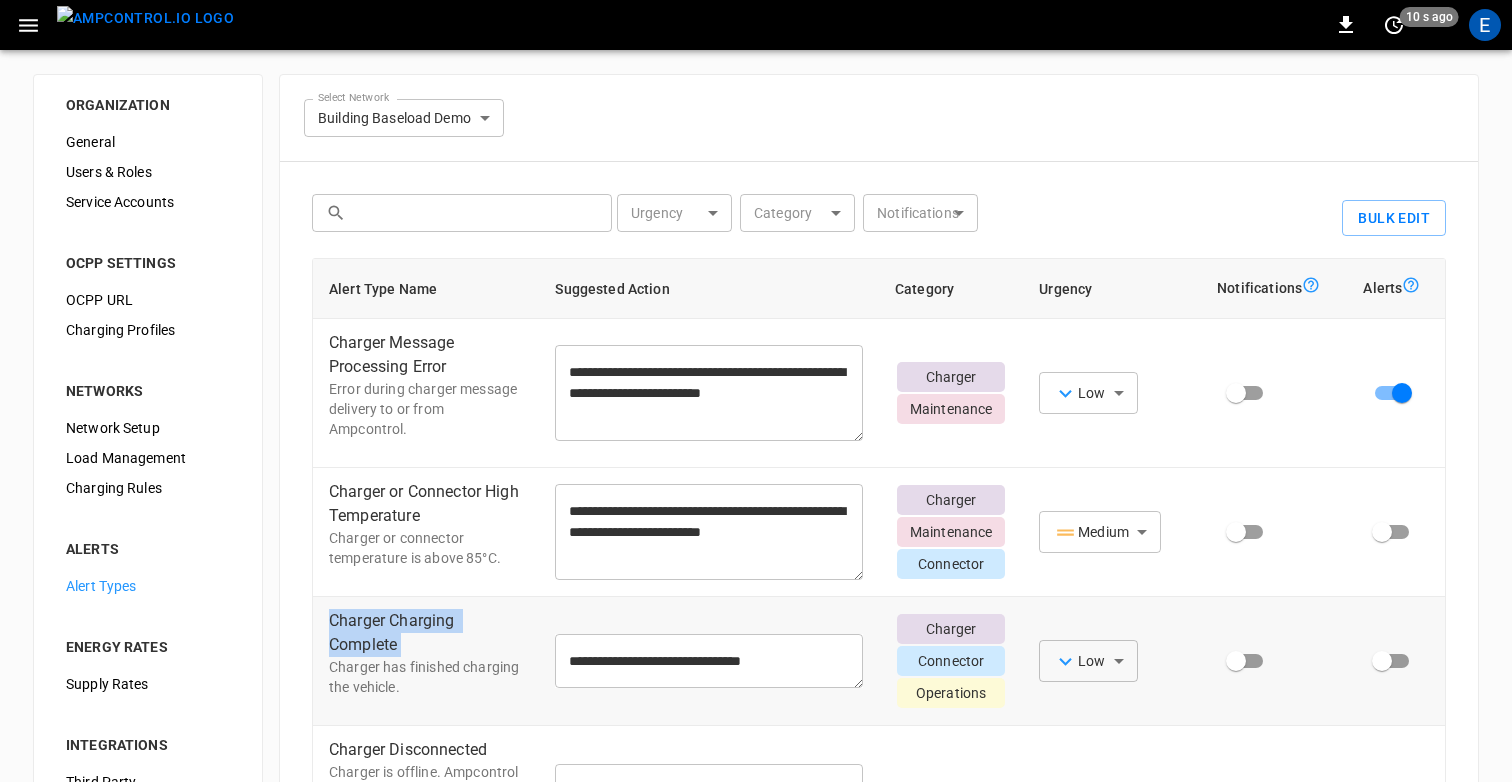 click on "Charger has finished charging the vehicle." at bounding box center [426, 677] 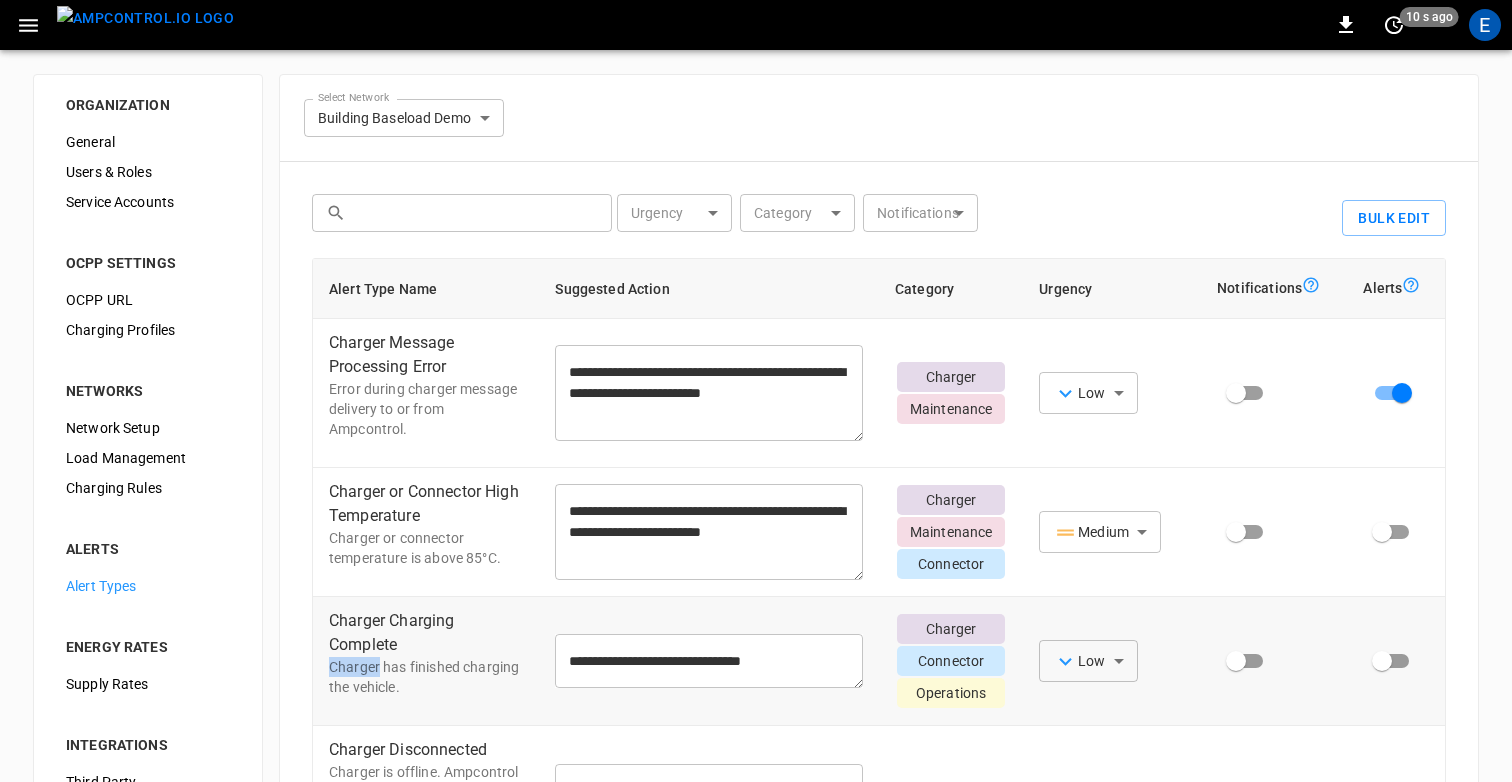 click on "Charger has finished charging the vehicle." at bounding box center (426, 677) 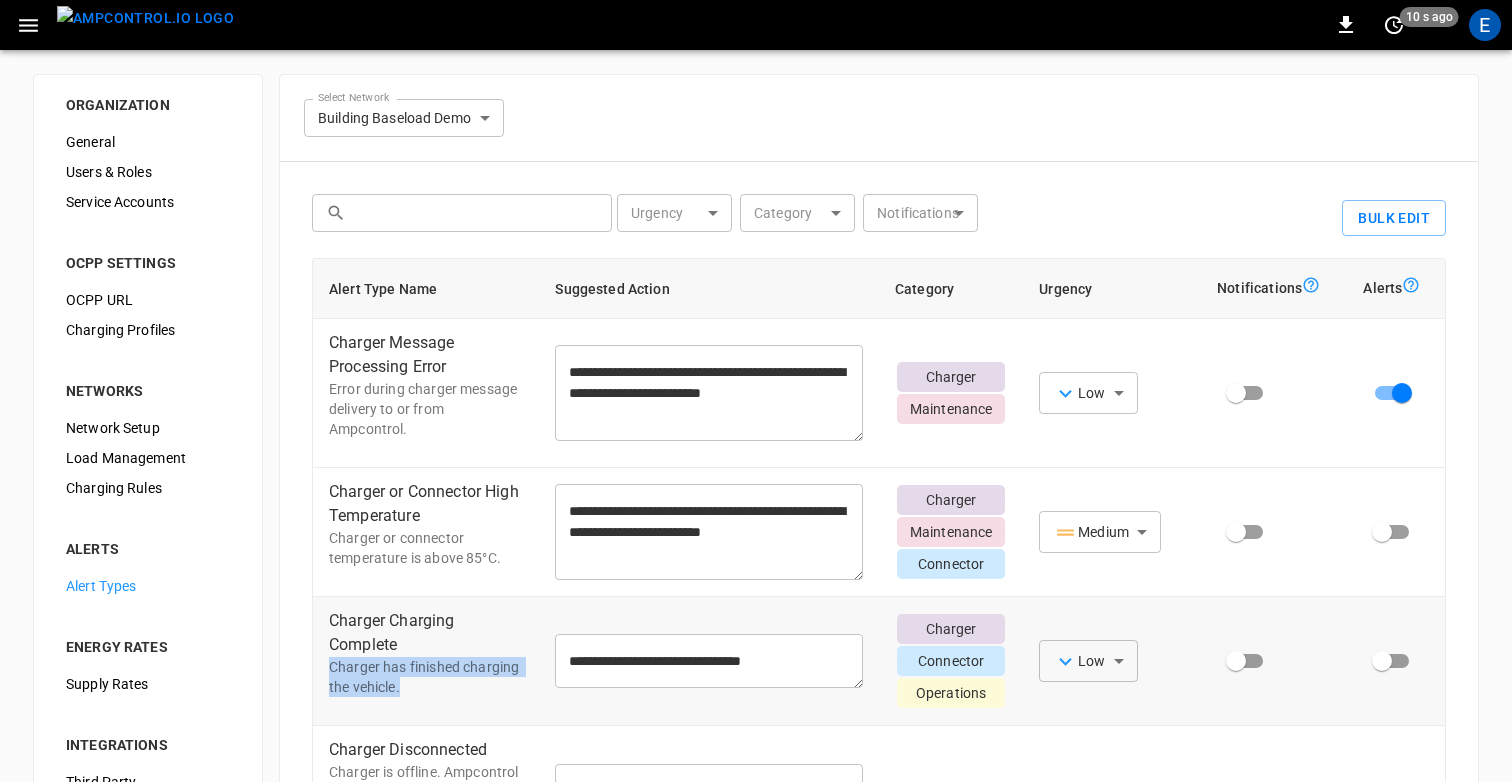 click on "Charger has finished charging the vehicle." at bounding box center (426, 677) 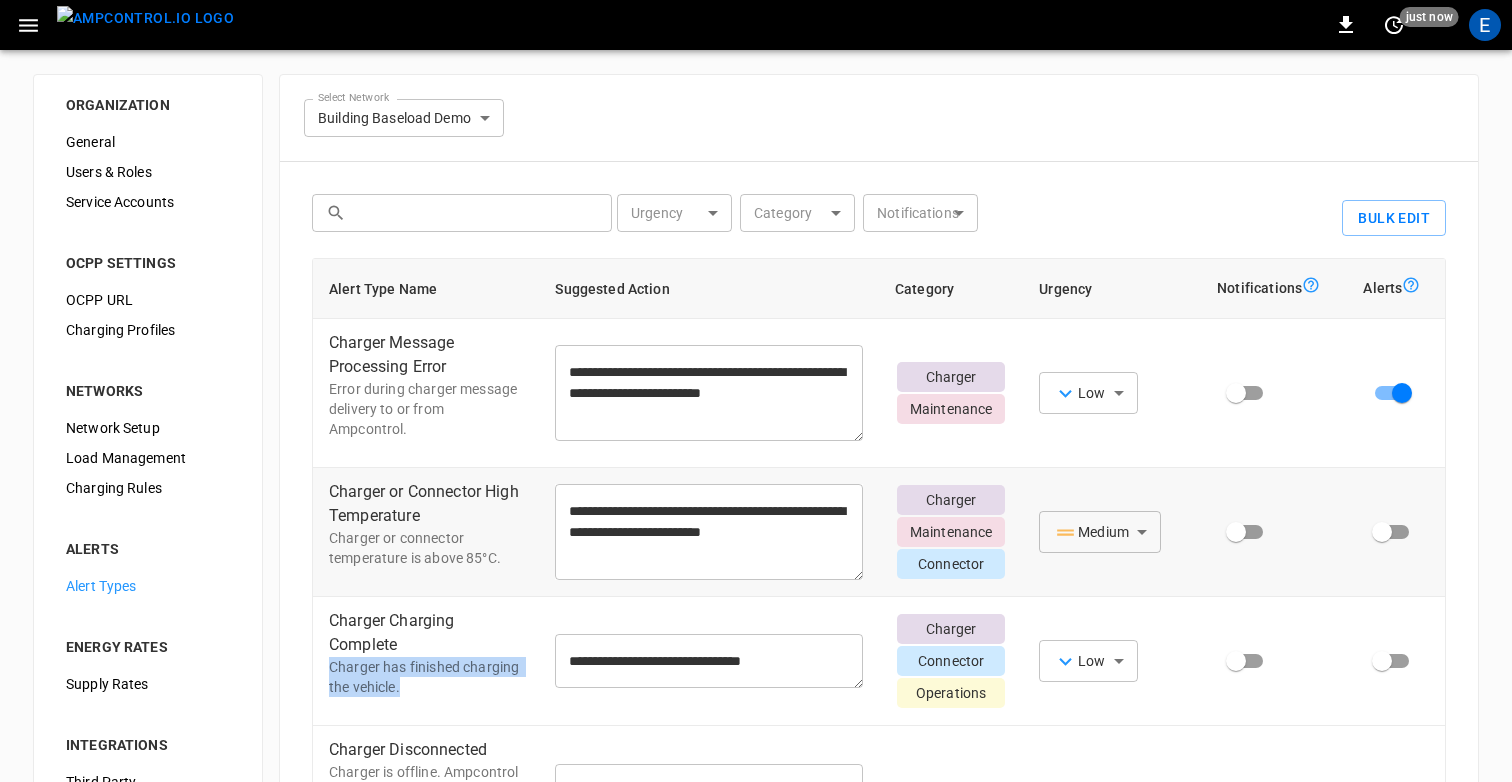 click on "**********" at bounding box center (709, 532) 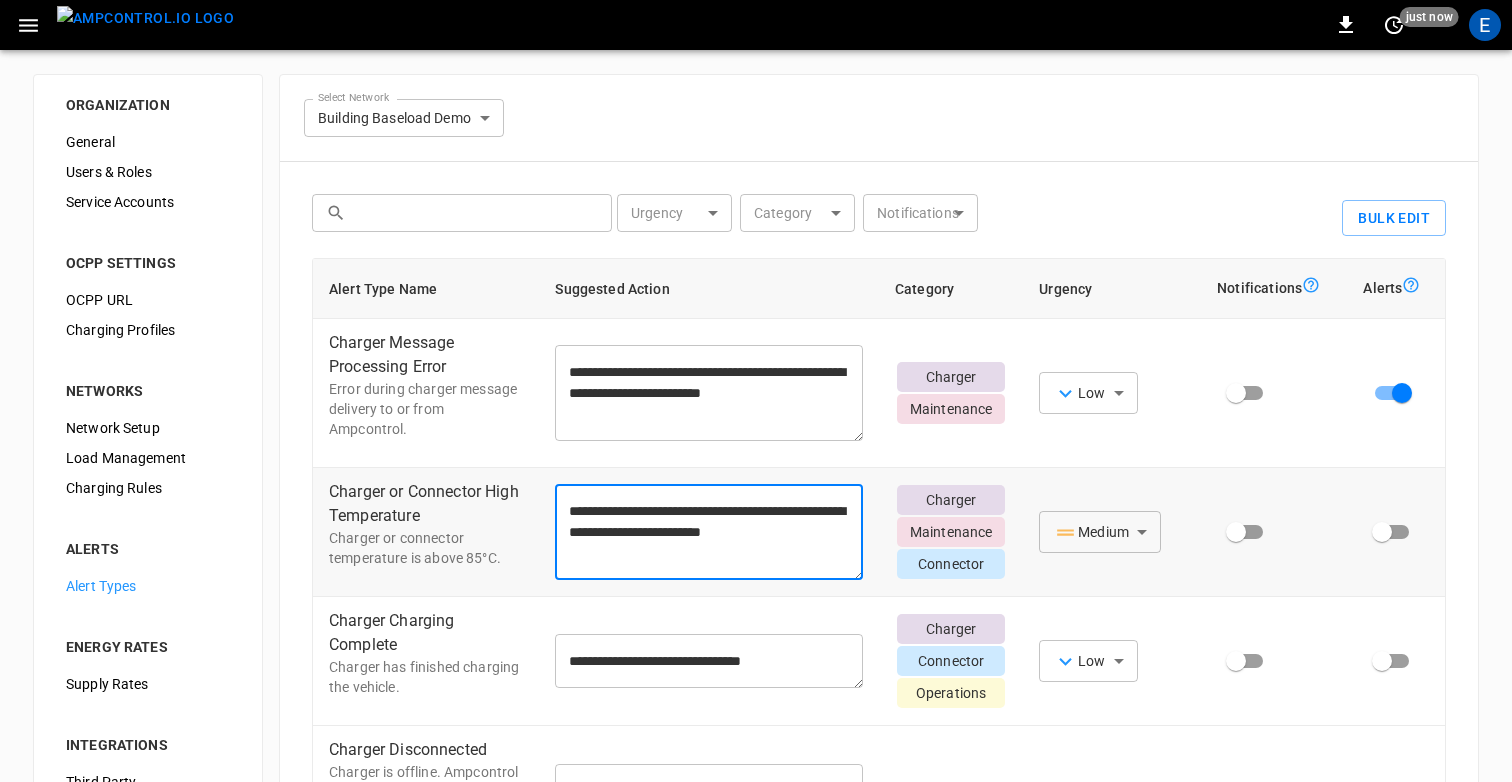 click on "**********" at bounding box center [709, 532] 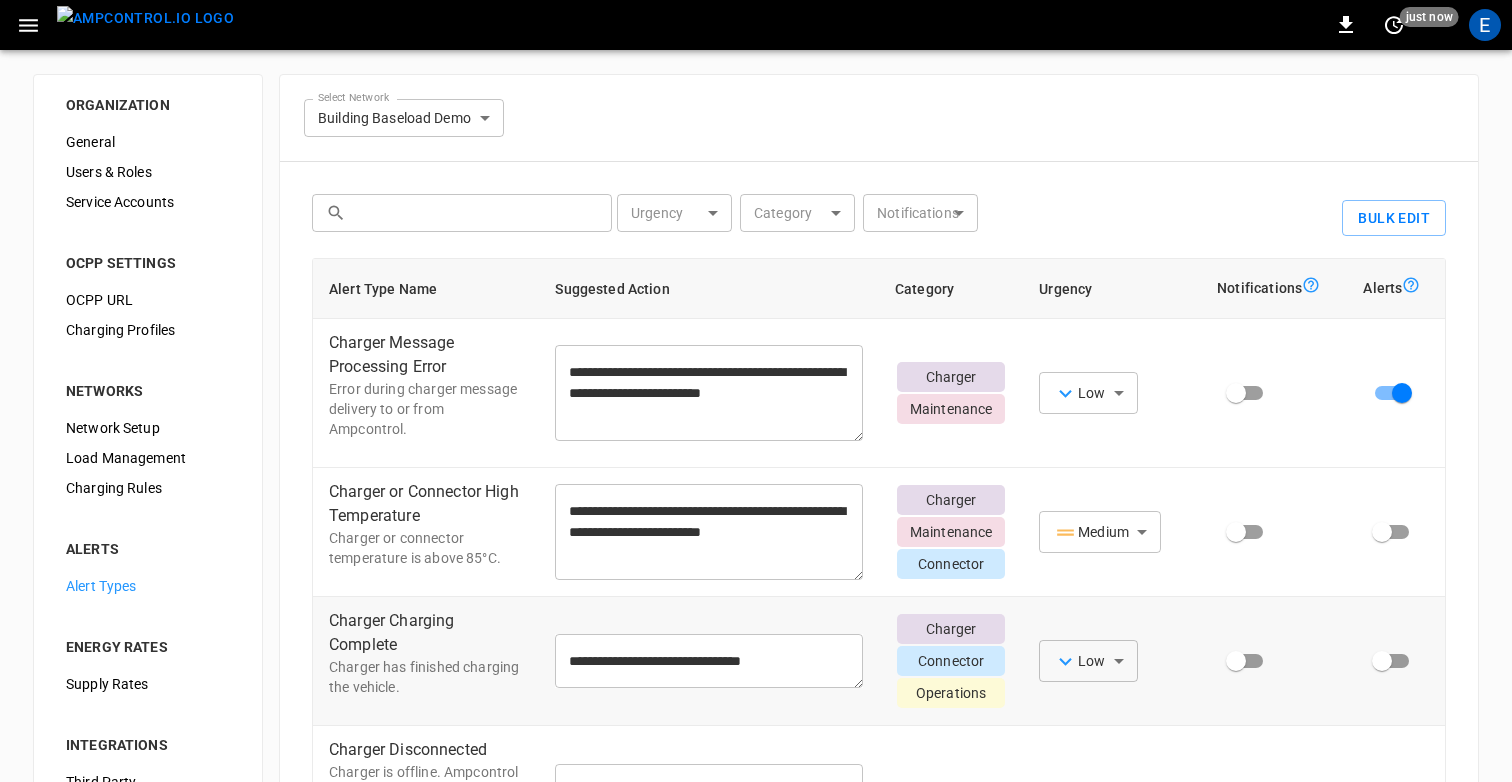 click on "**********" at bounding box center [709, 661] 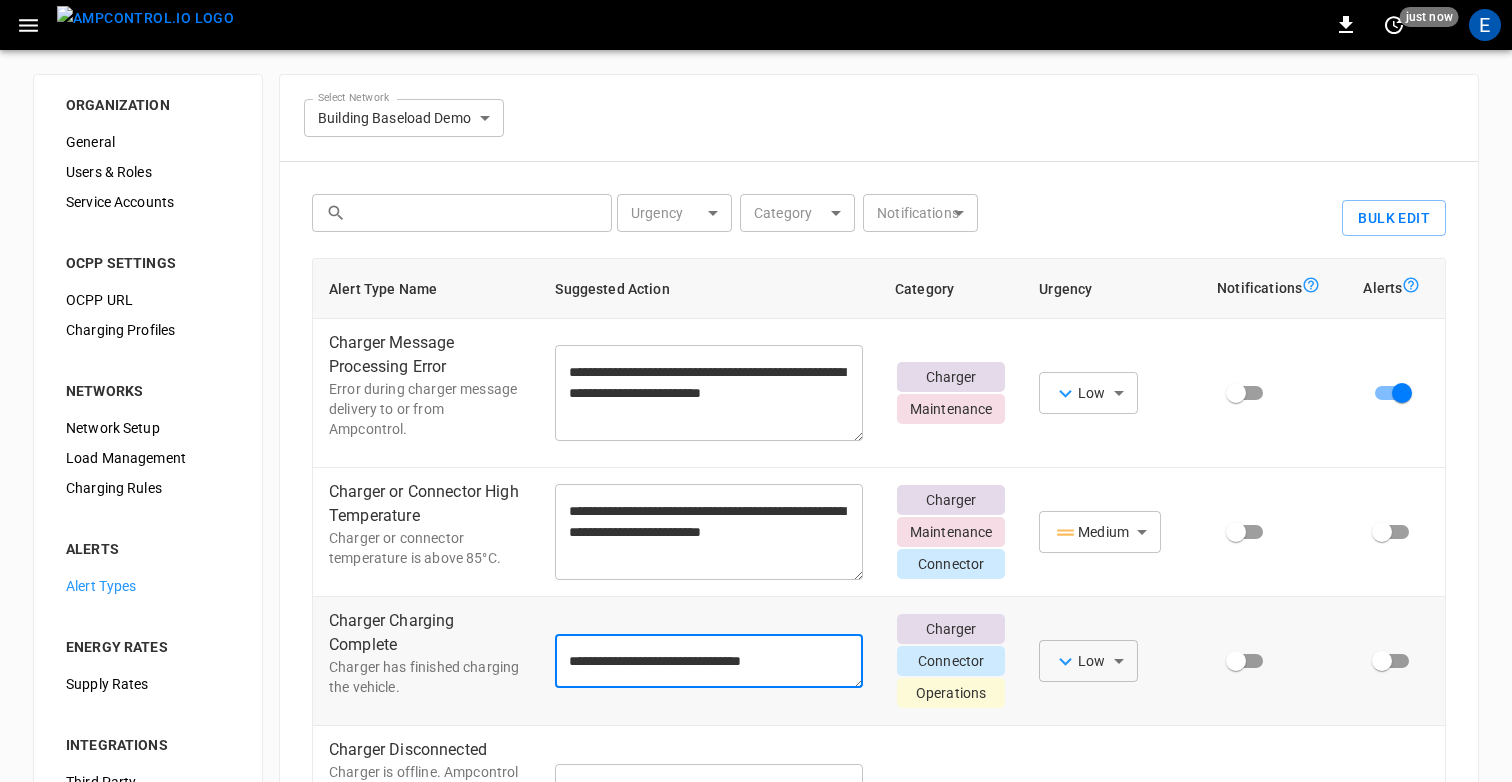 click on "**********" at bounding box center [709, 661] 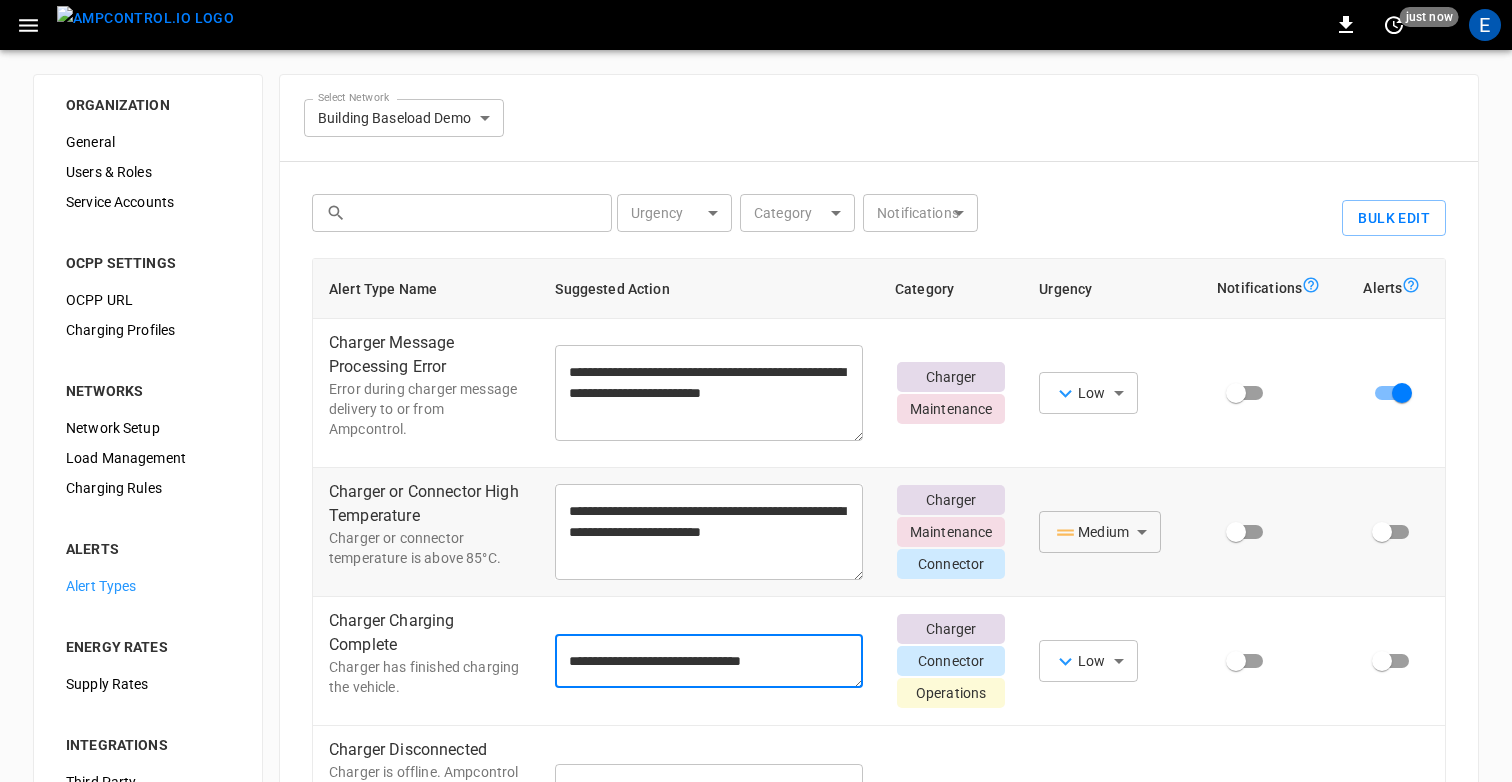 click on "Charger or connector temperature is above 85°C." at bounding box center (426, 548) 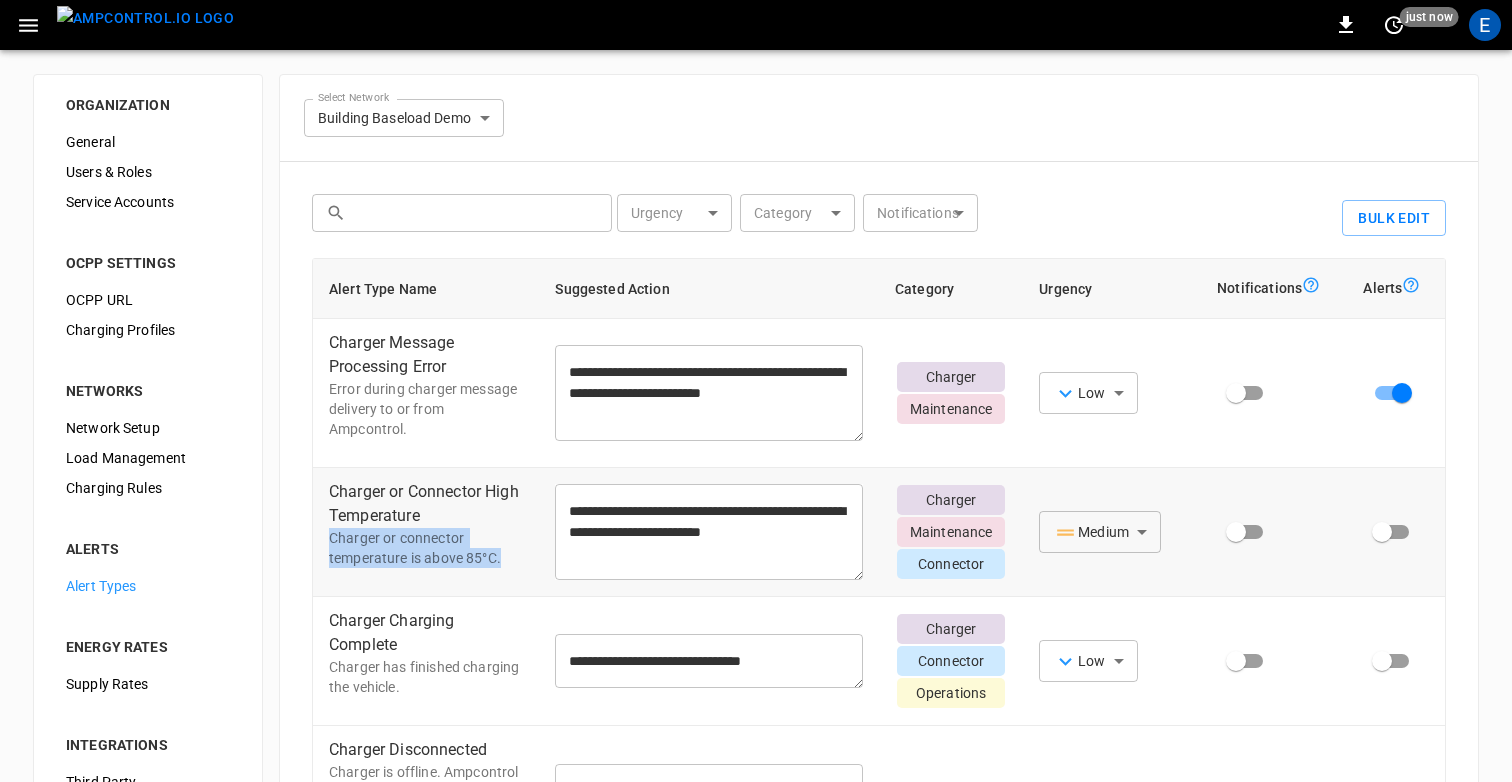 click on "Charger or connector temperature is above 85°C." at bounding box center (426, 548) 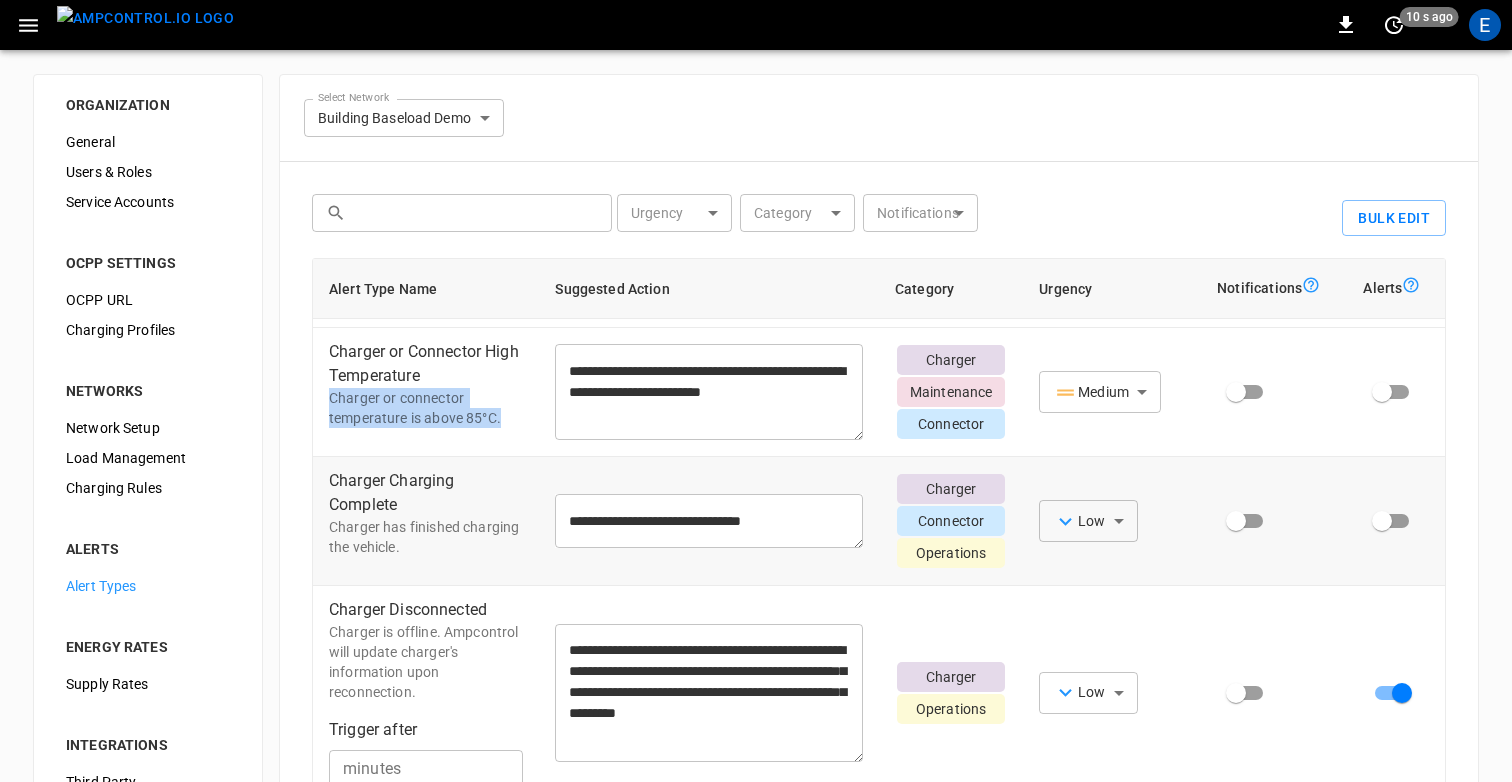 scroll, scrollTop: 149, scrollLeft: 0, axis: vertical 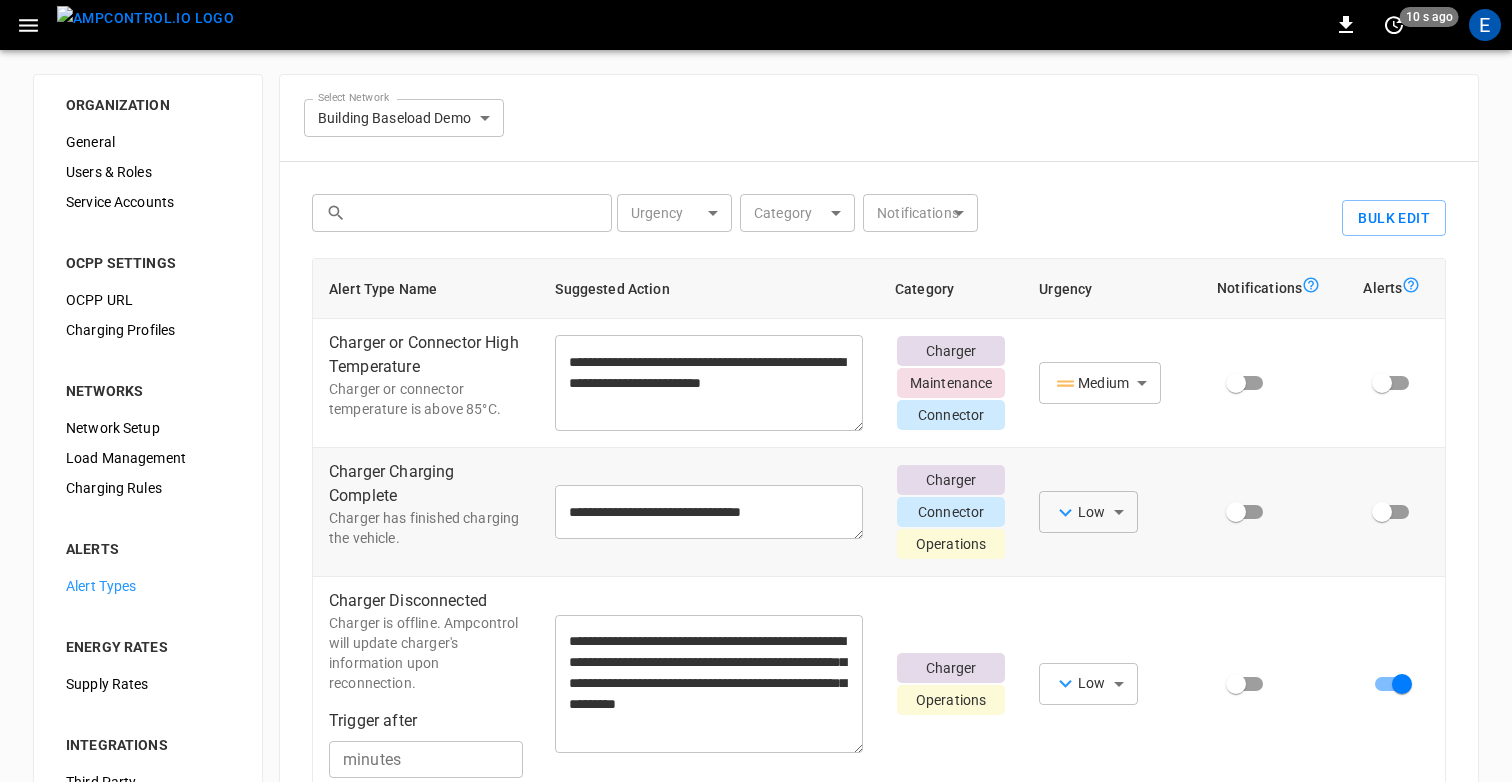 click on "Charger Charging Complete" at bounding box center (426, 484) 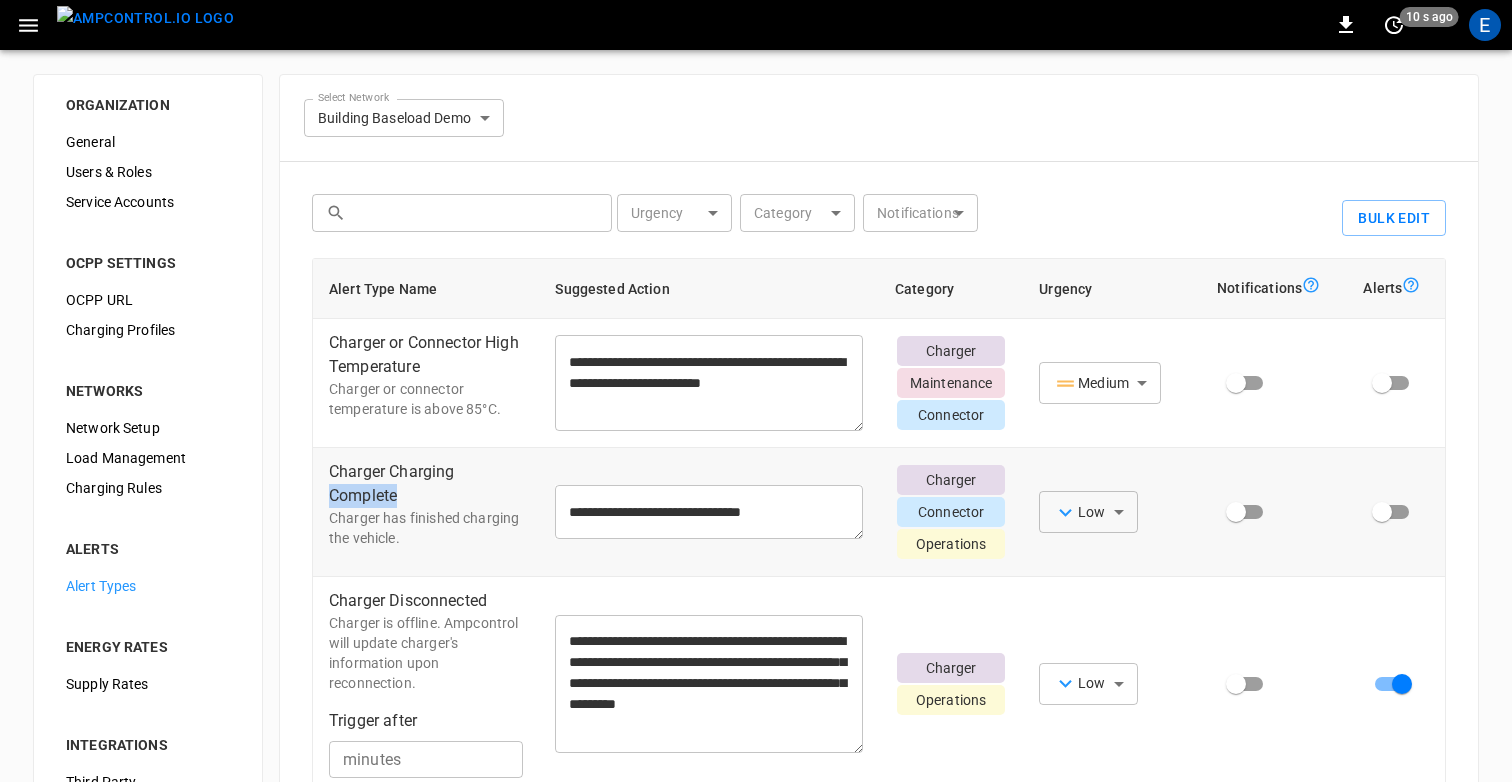 click on "Charger Charging Complete" at bounding box center (426, 484) 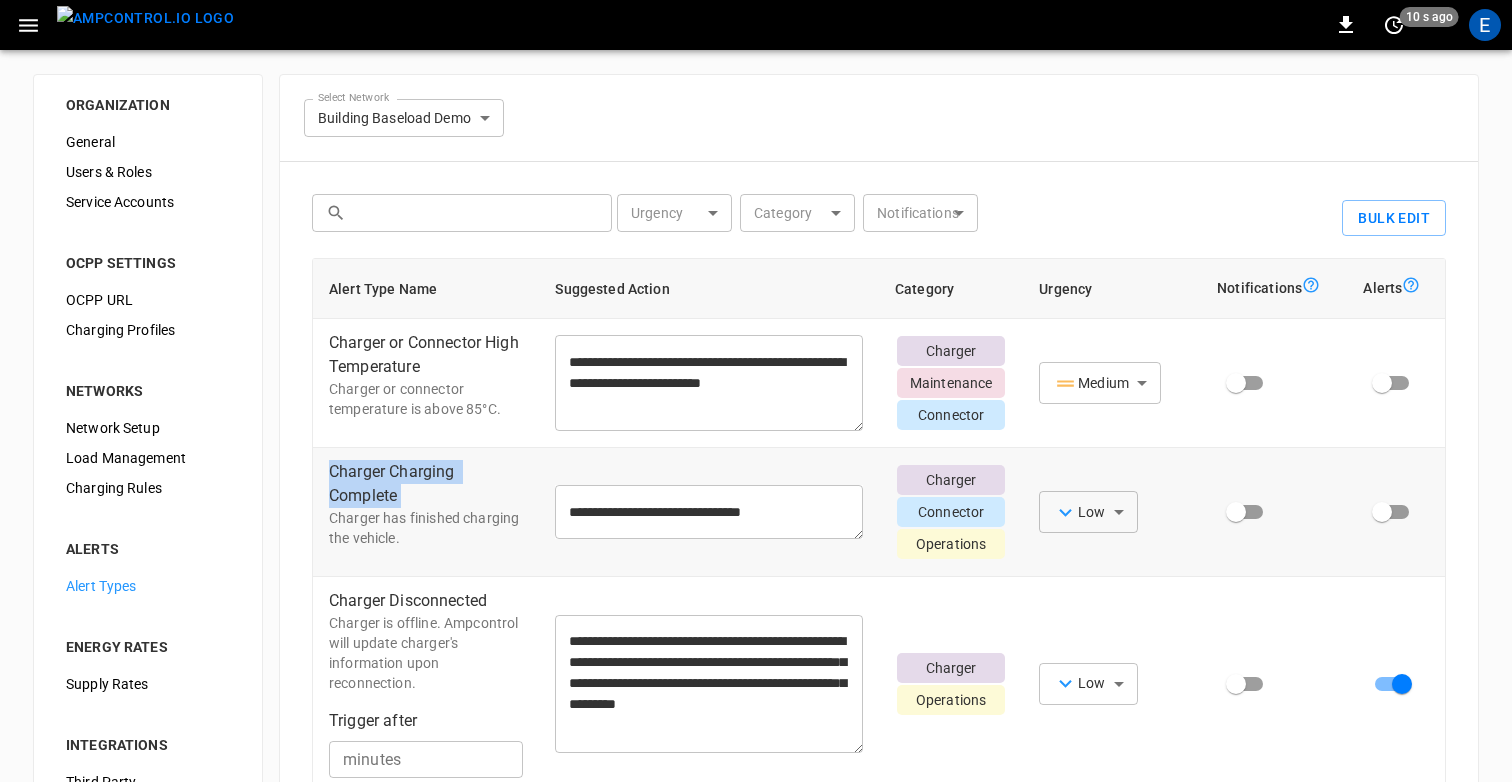 click on "Charger Charging Complete" at bounding box center [426, 484] 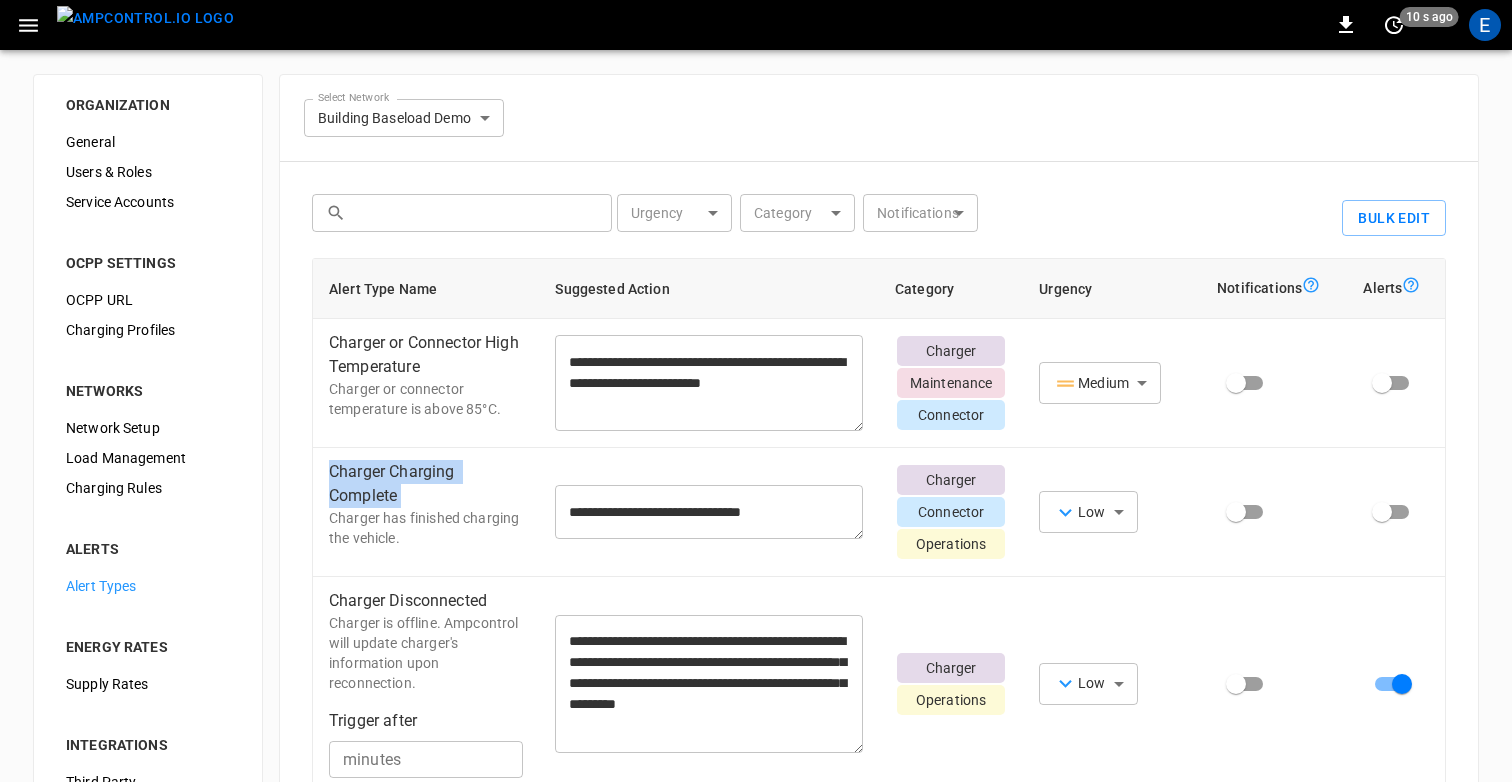 copy on "Charger Charging Complete" 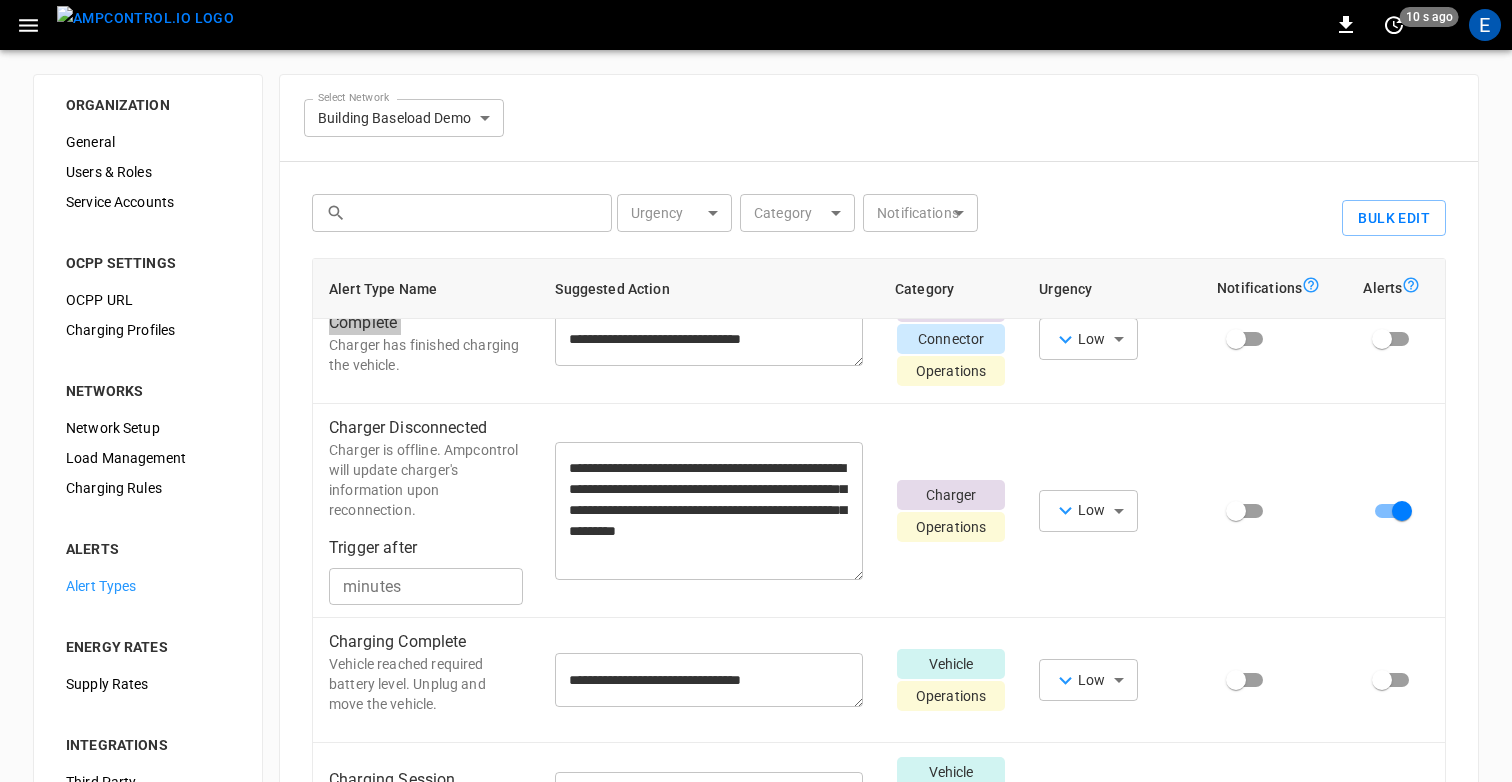 scroll, scrollTop: 315, scrollLeft: 0, axis: vertical 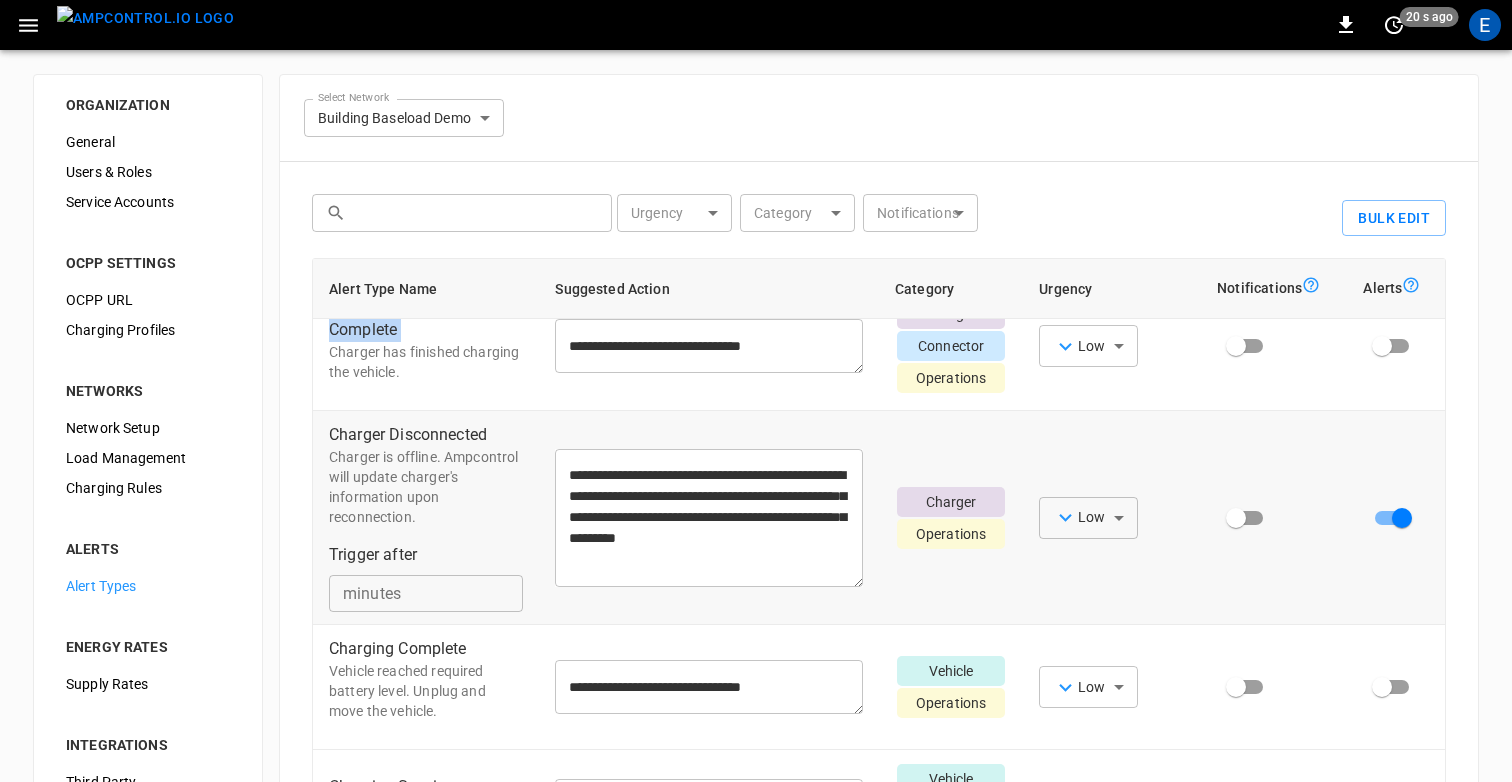 click on "Charger Disconnected" at bounding box center [426, 435] 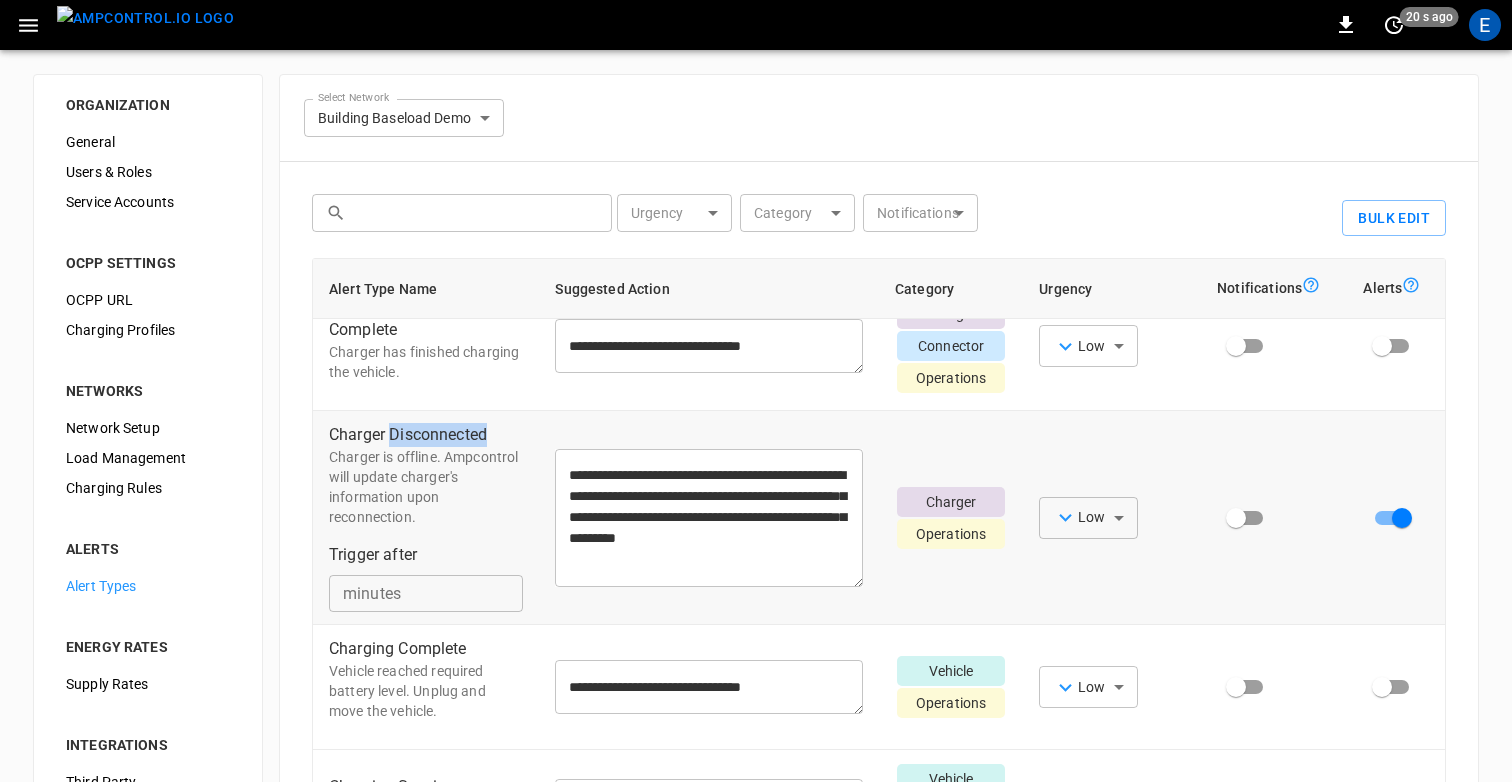click on "Charger Disconnected" at bounding box center [426, 435] 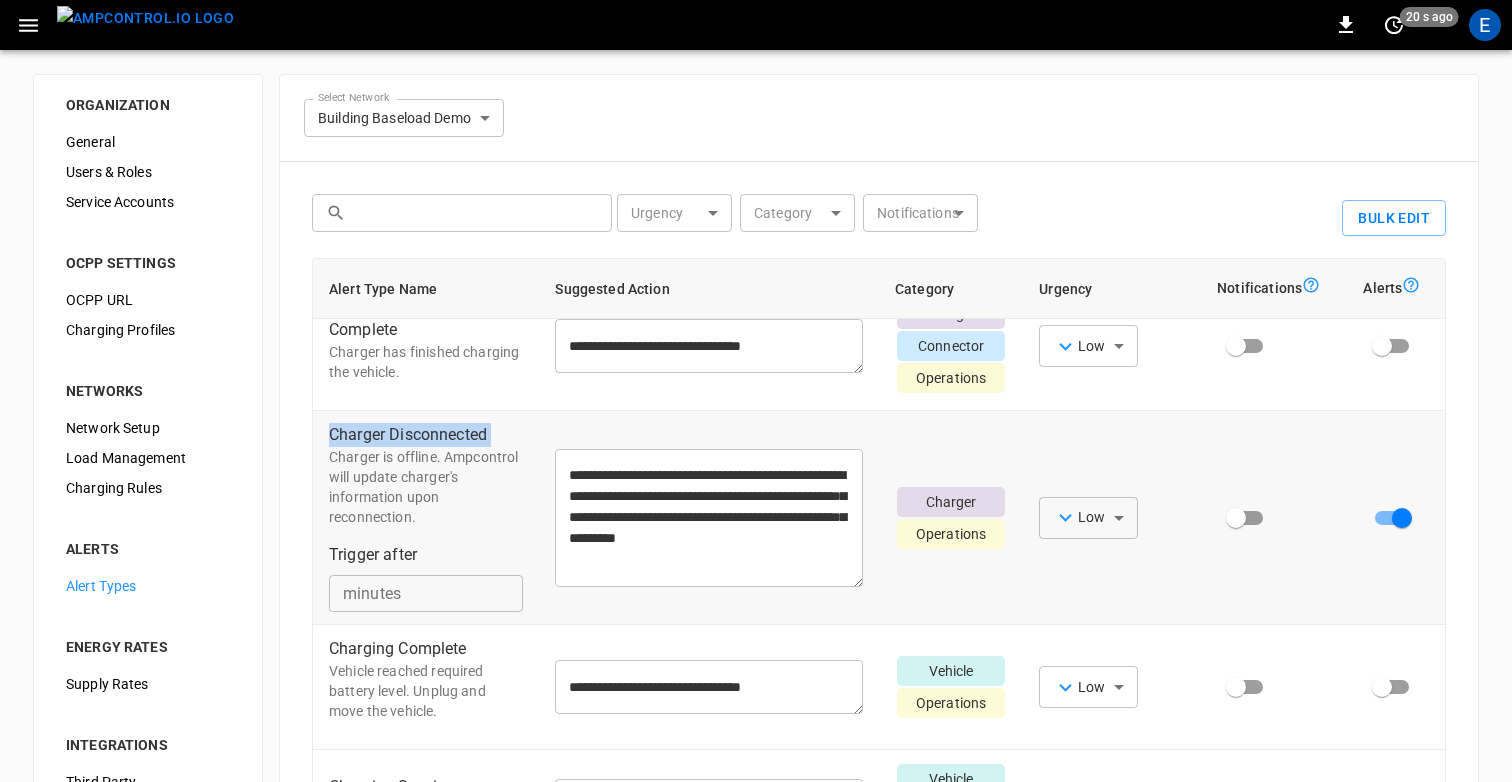 click on "Charger Disconnected" at bounding box center (426, 435) 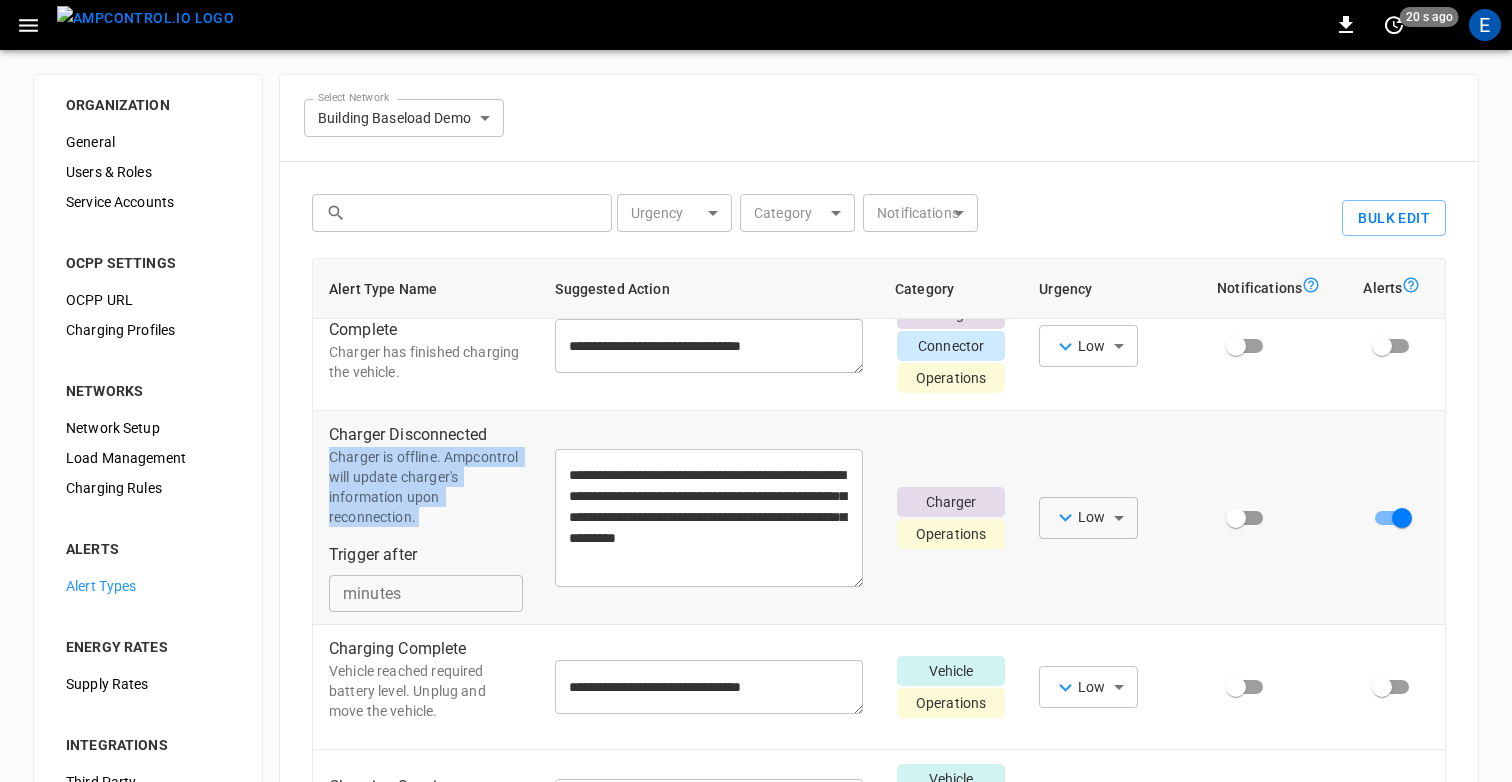 click on "Charger is offline. Ampcontrol will update charger's information upon reconnection." at bounding box center [426, 487] 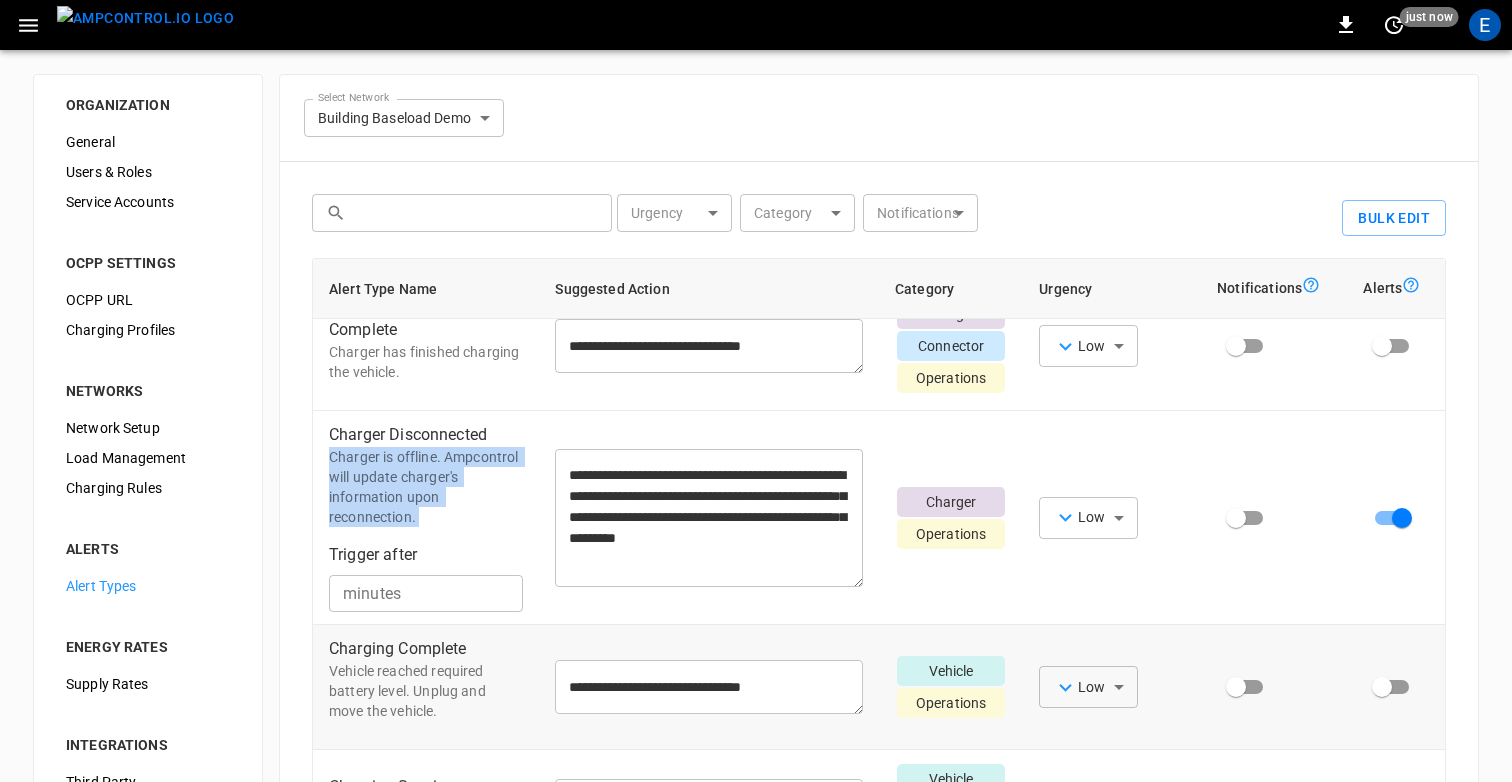 click on "Charging Complete" at bounding box center (426, 649) 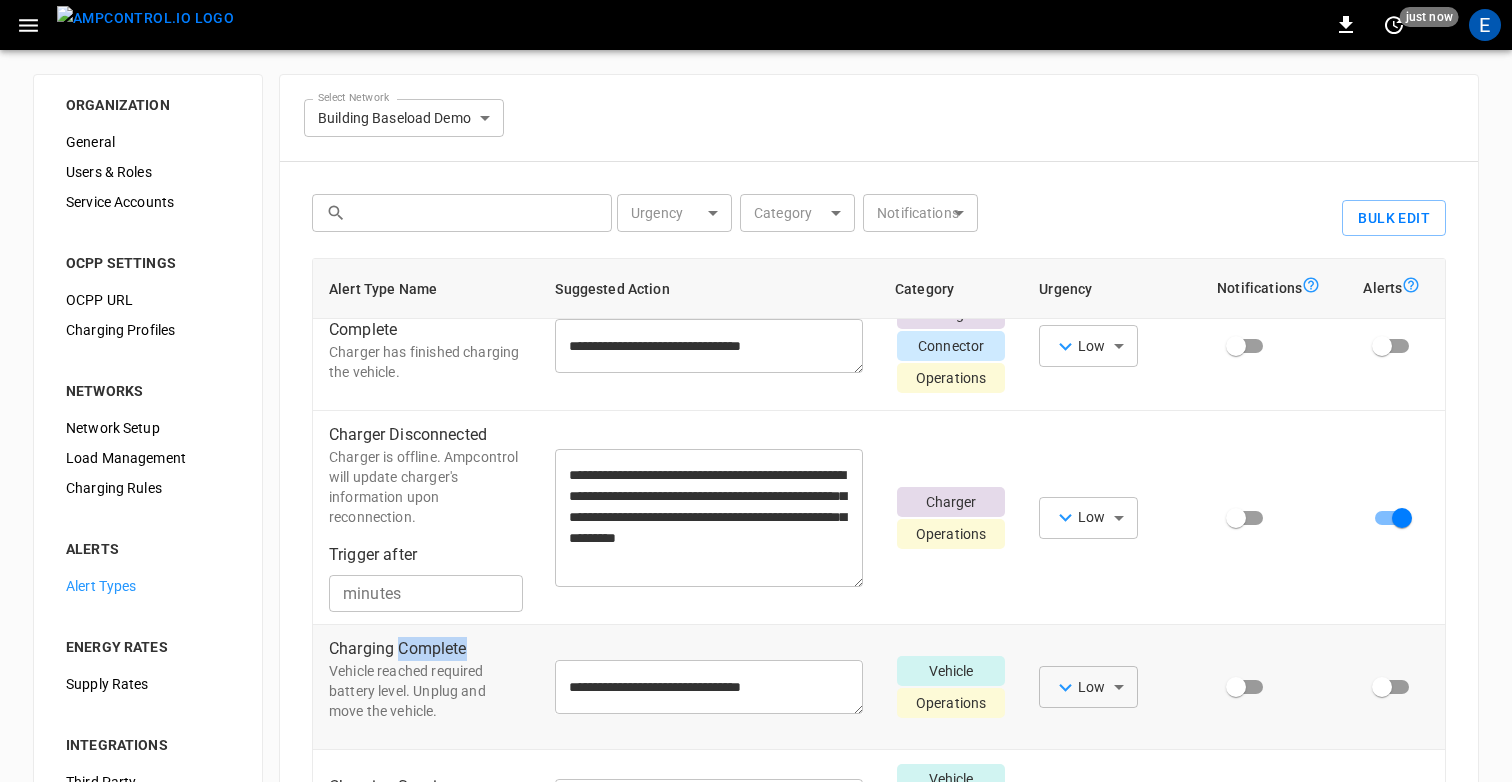 click on "Charging Complete" at bounding box center (426, 649) 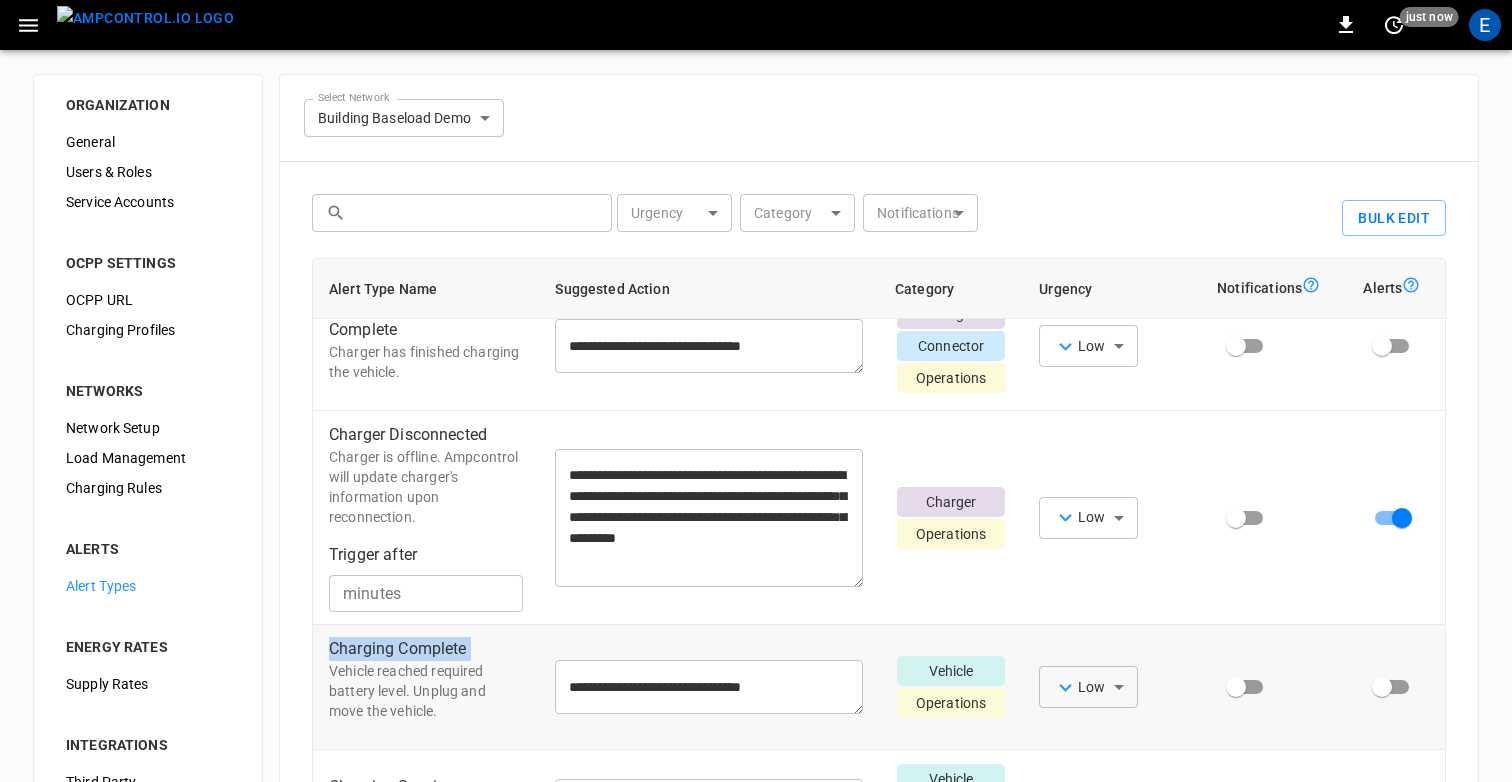 click on "Charging Complete" at bounding box center (426, 649) 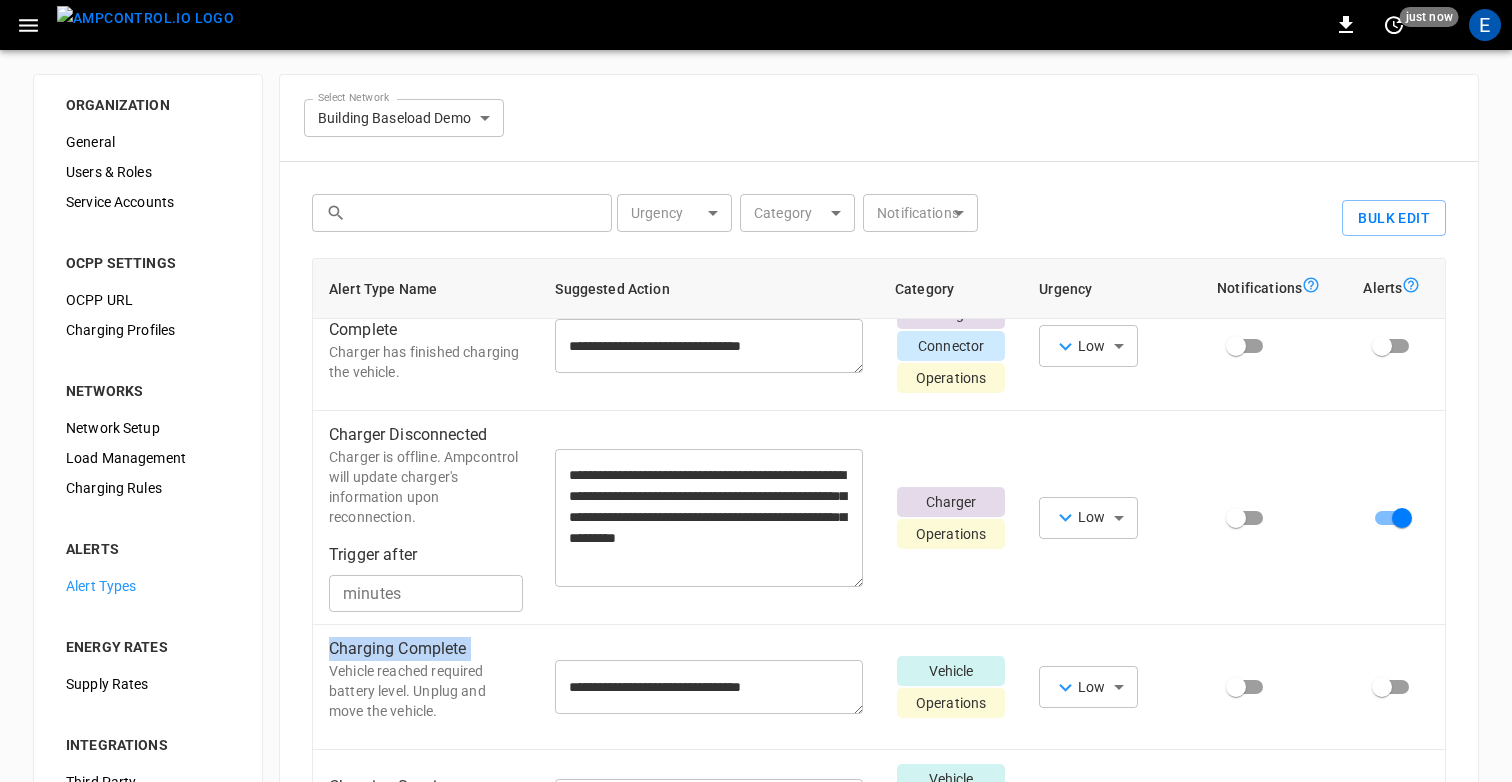 copy on "Charging Complete" 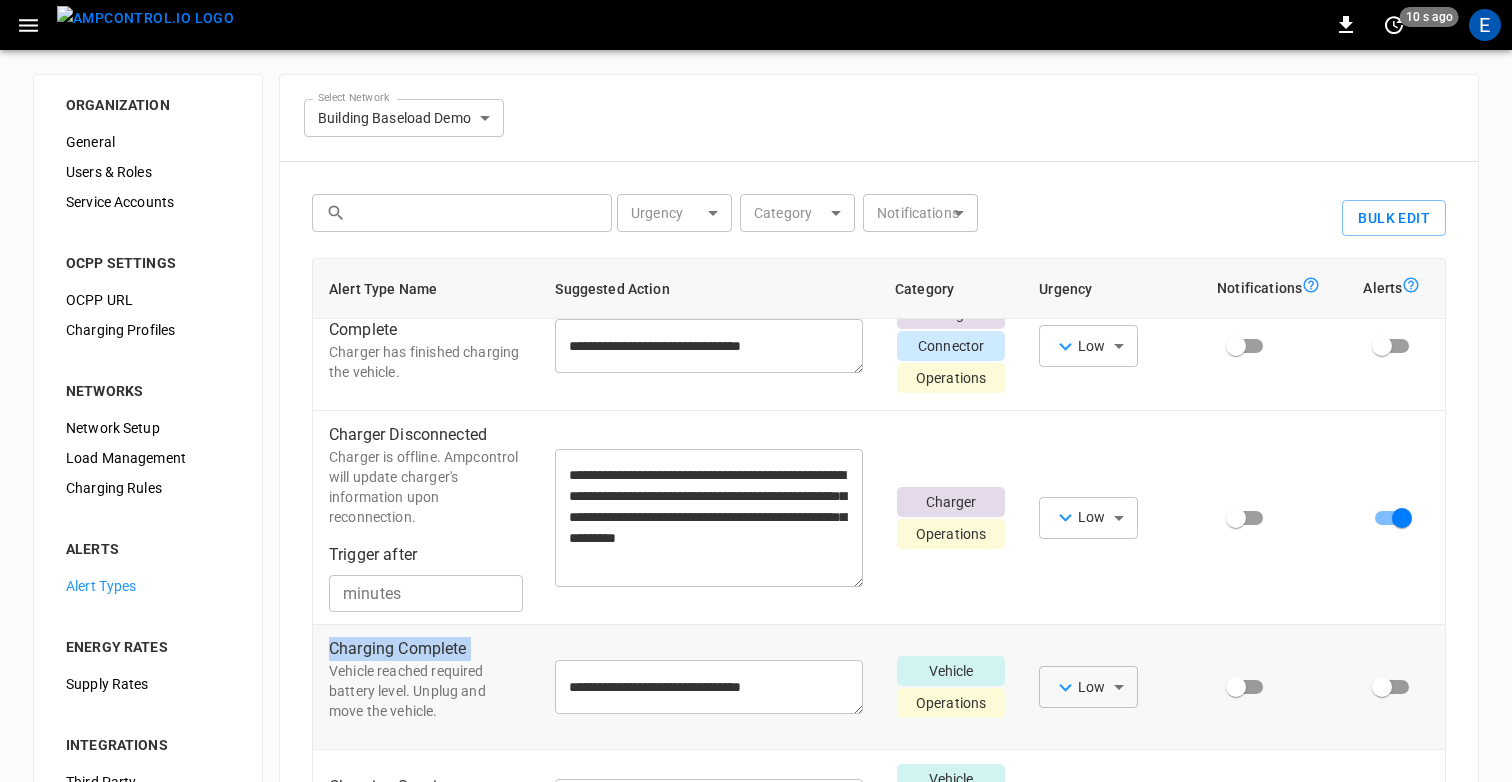 click on "Vehicle reached required battery level. Unplug and move the vehicle." at bounding box center [426, 691] 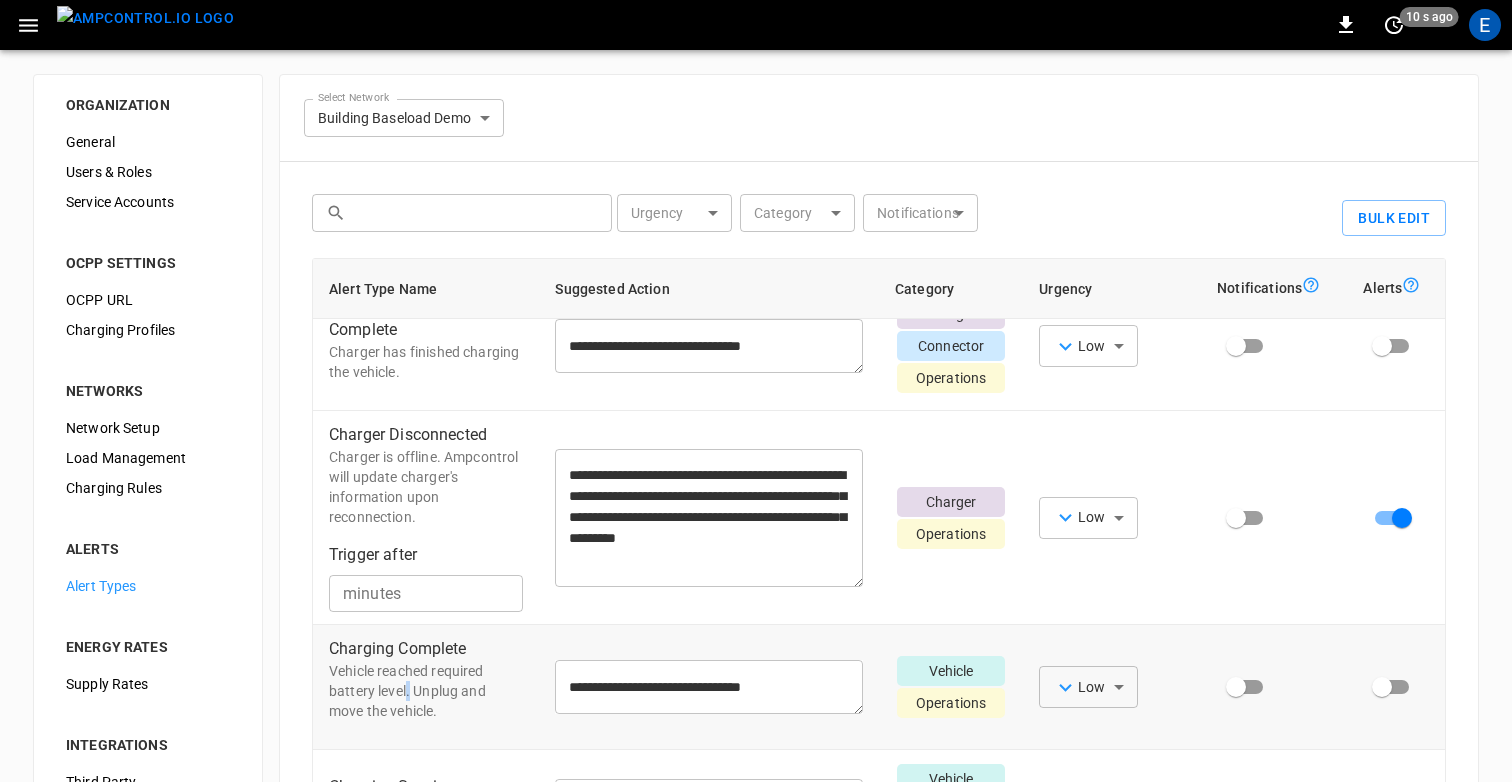 click on "Vehicle reached required battery level. Unplug and move the vehicle." at bounding box center (426, 691) 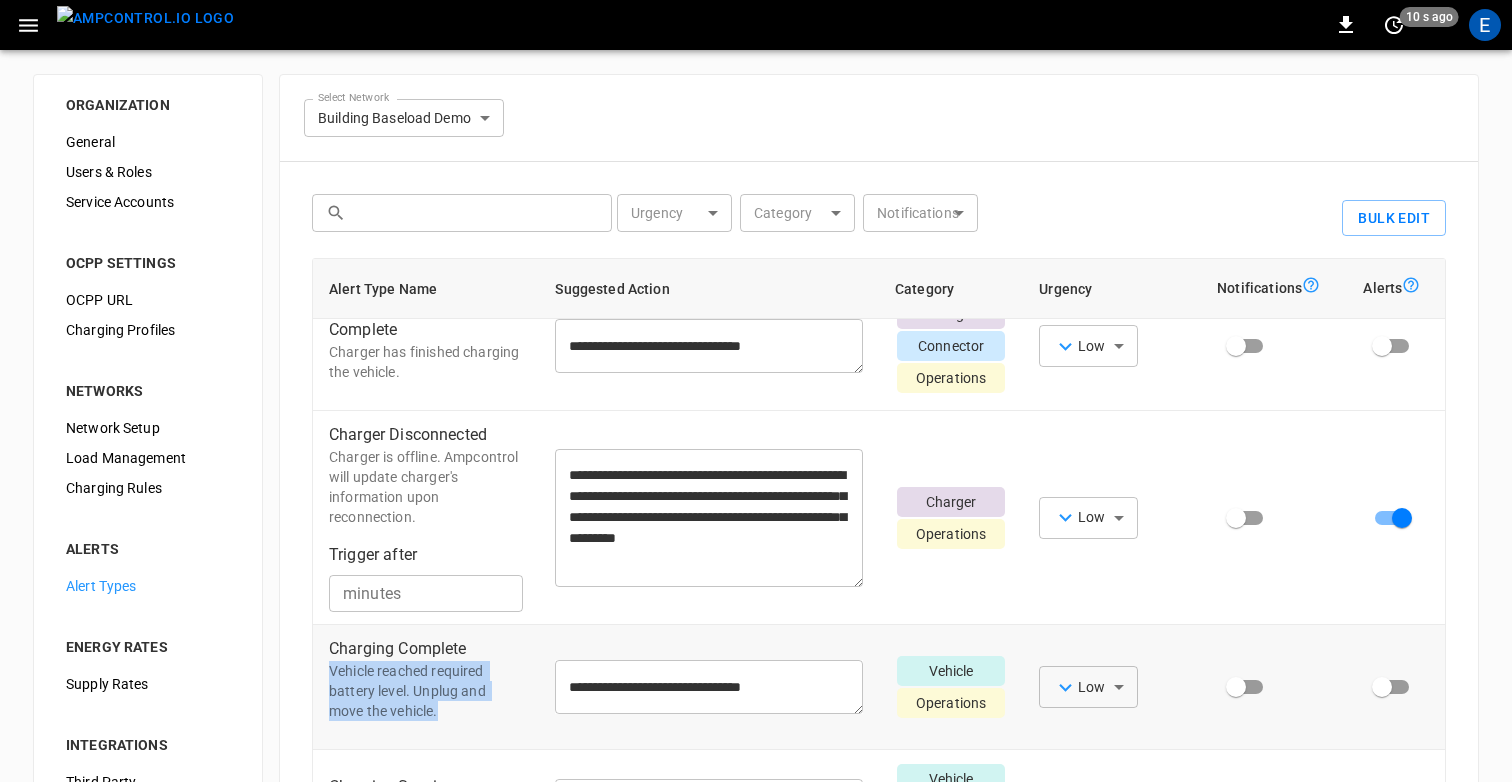 click on "Vehicle reached required battery level. Unplug and move the vehicle." at bounding box center [426, 691] 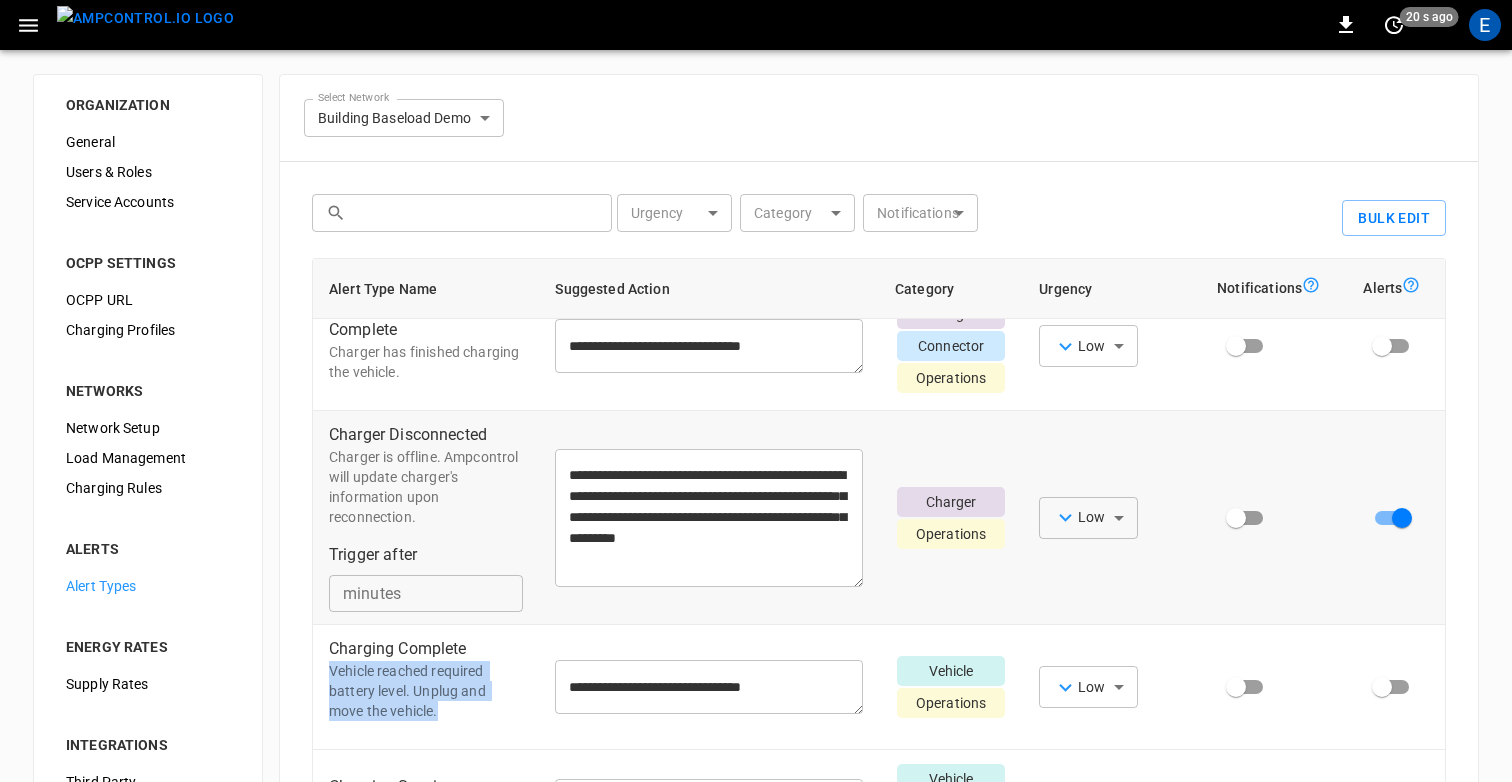 click on "**********" at bounding box center [709, 518] 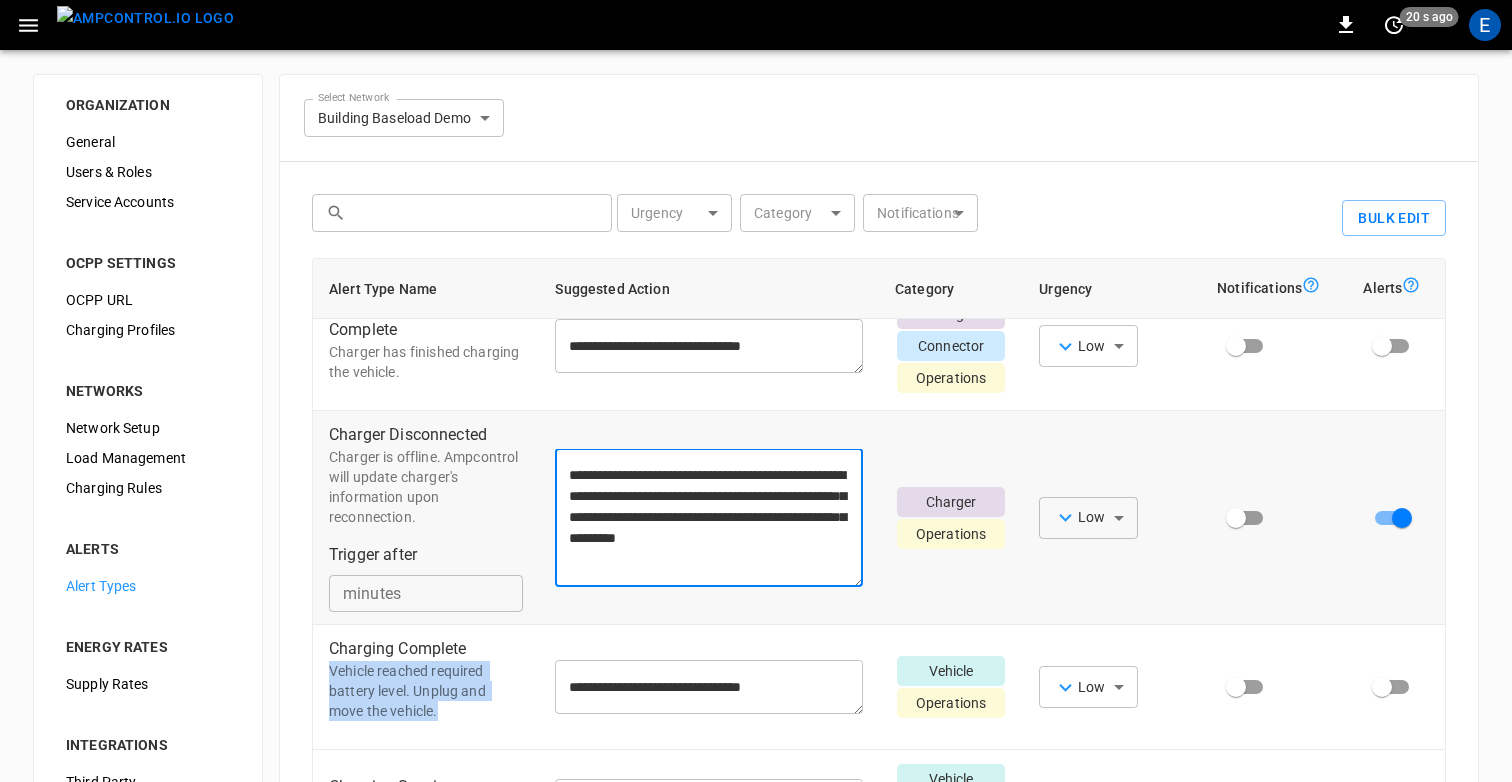 click on "**********" at bounding box center [709, 518] 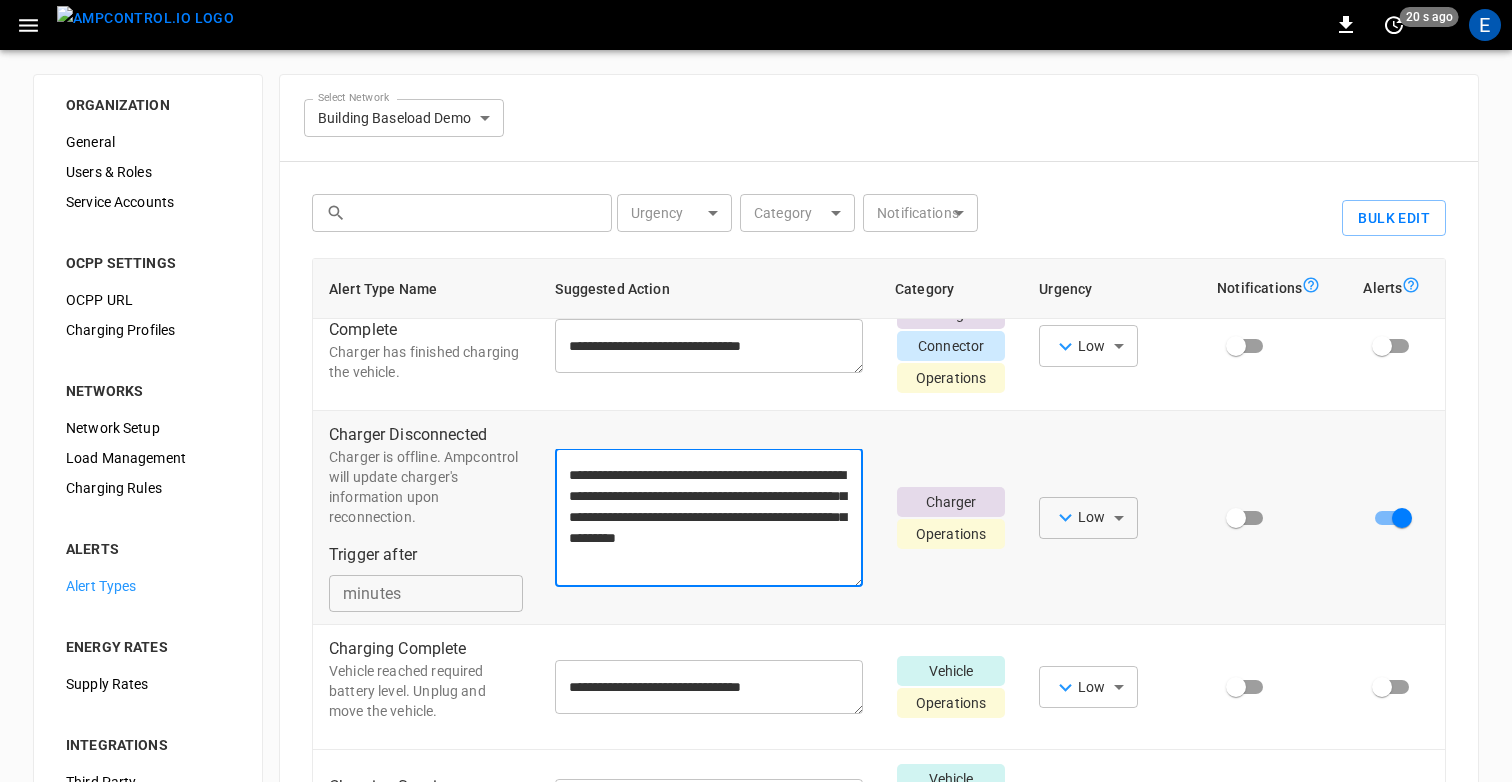 click on "**********" at bounding box center [709, 518] 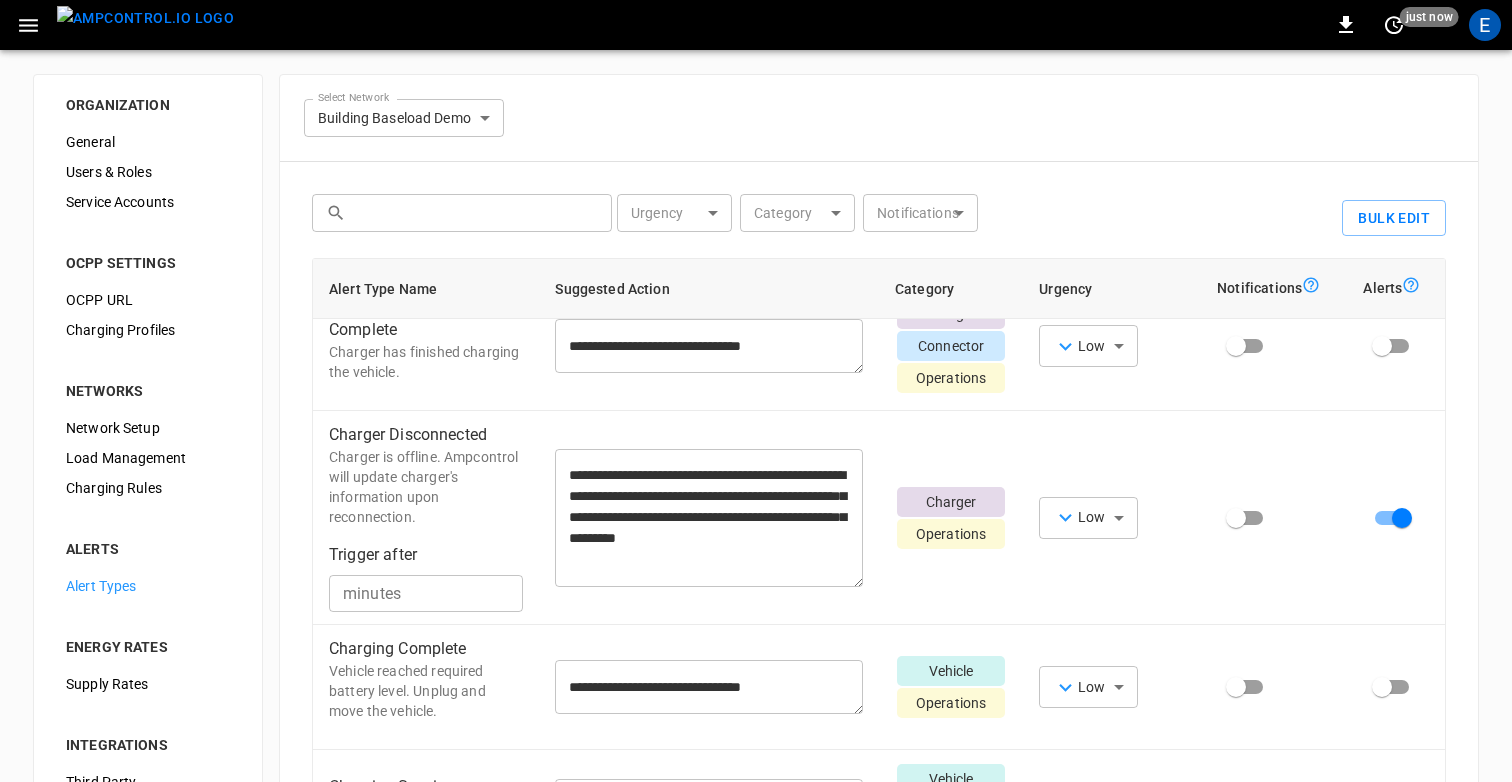 scroll, scrollTop: 0, scrollLeft: 0, axis: both 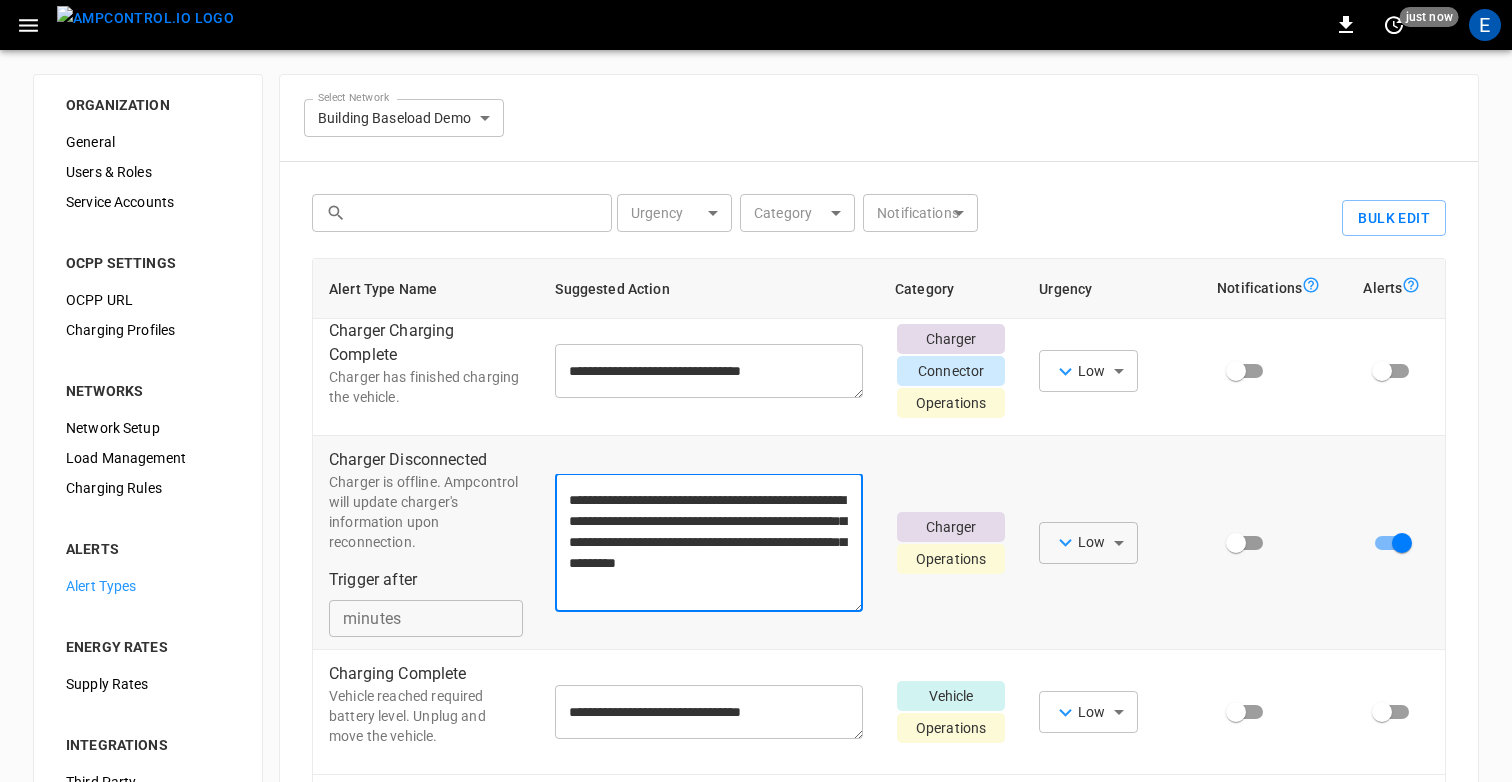 click on "Charger Disconnected Charger is offline. Ampcontrol will update charger's information upon reconnection. Trigger after minutes ** ​" at bounding box center [426, 543] 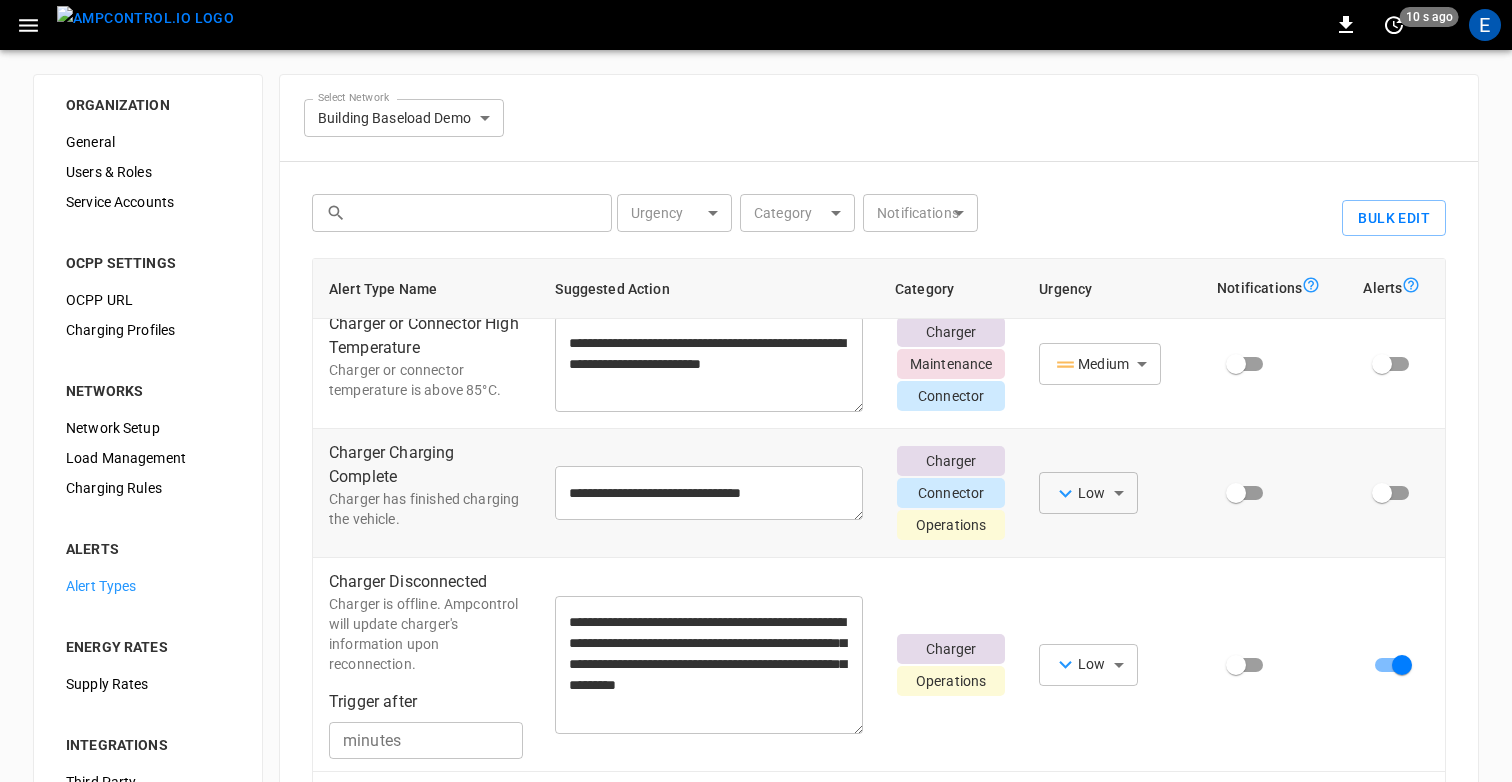 scroll, scrollTop: 225, scrollLeft: 0, axis: vertical 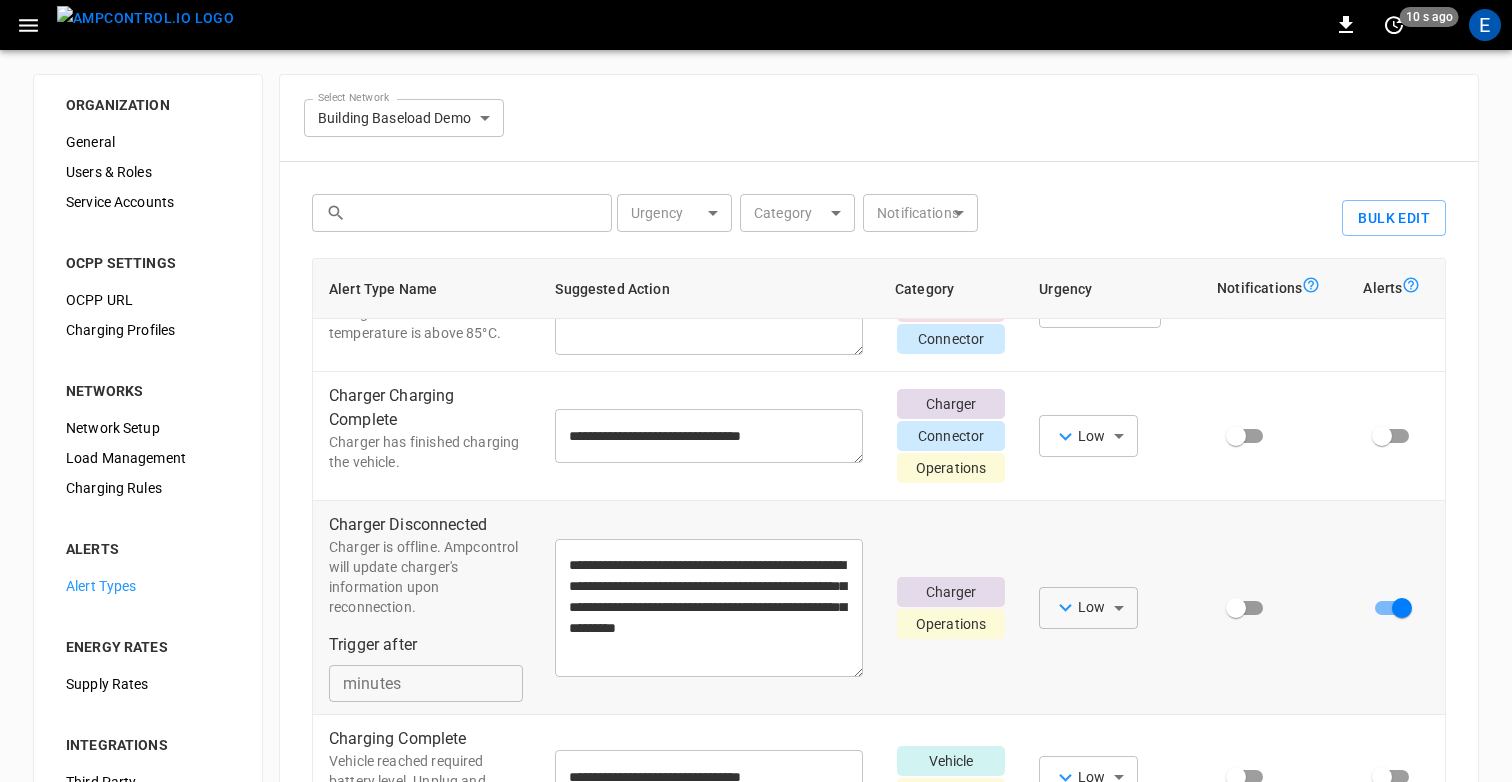 click on "**********" at bounding box center [709, 608] 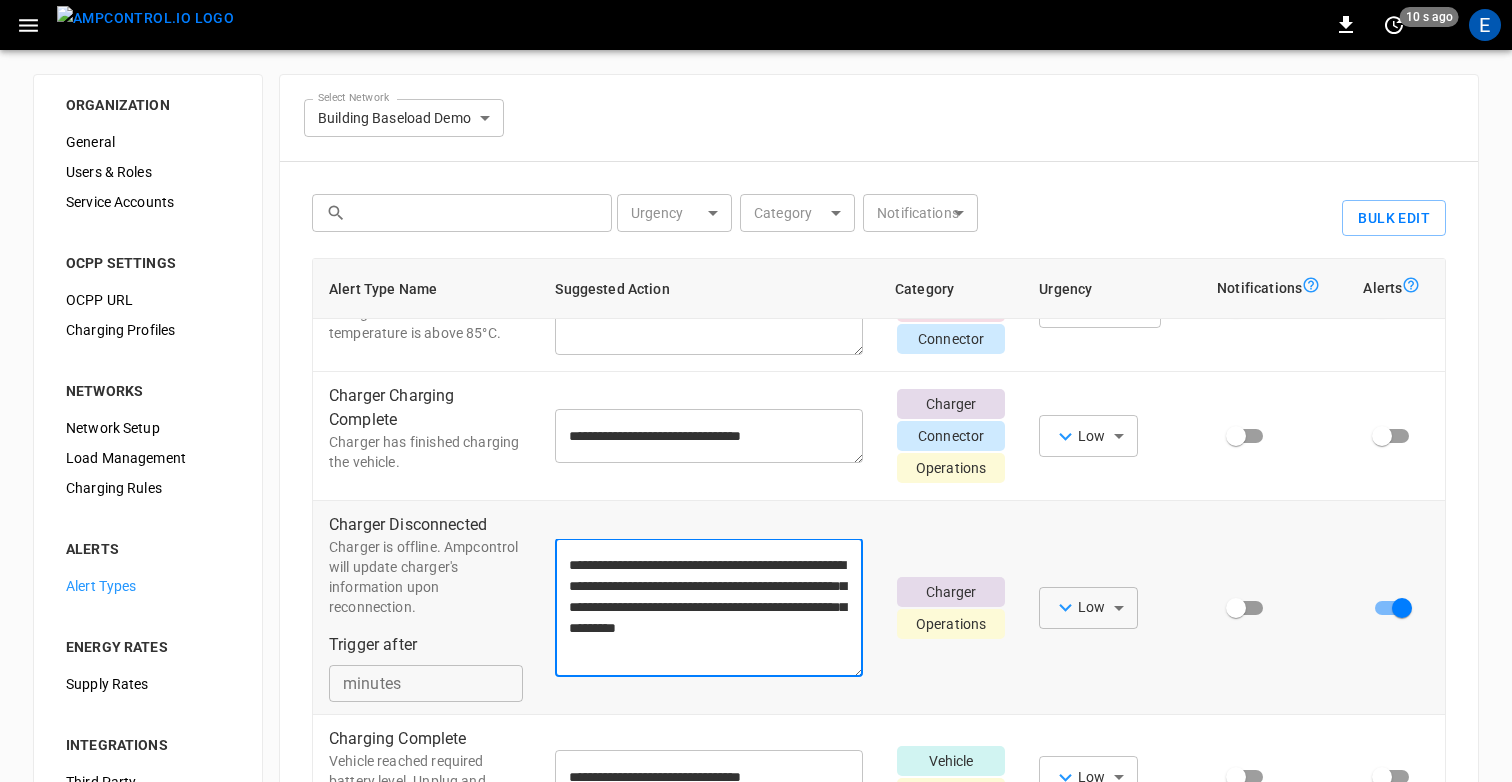 click on "**********" at bounding box center [709, 608] 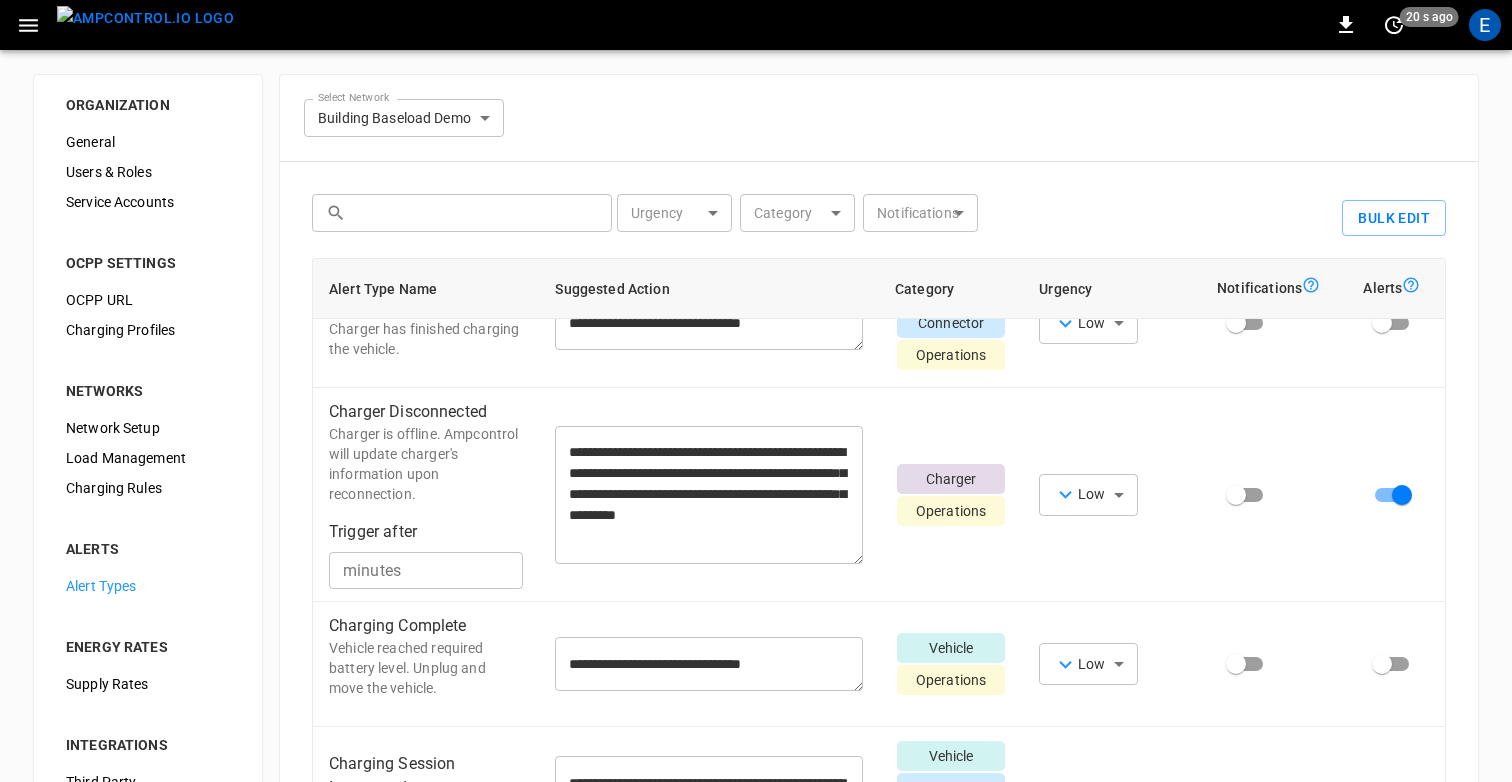 scroll, scrollTop: 409, scrollLeft: 0, axis: vertical 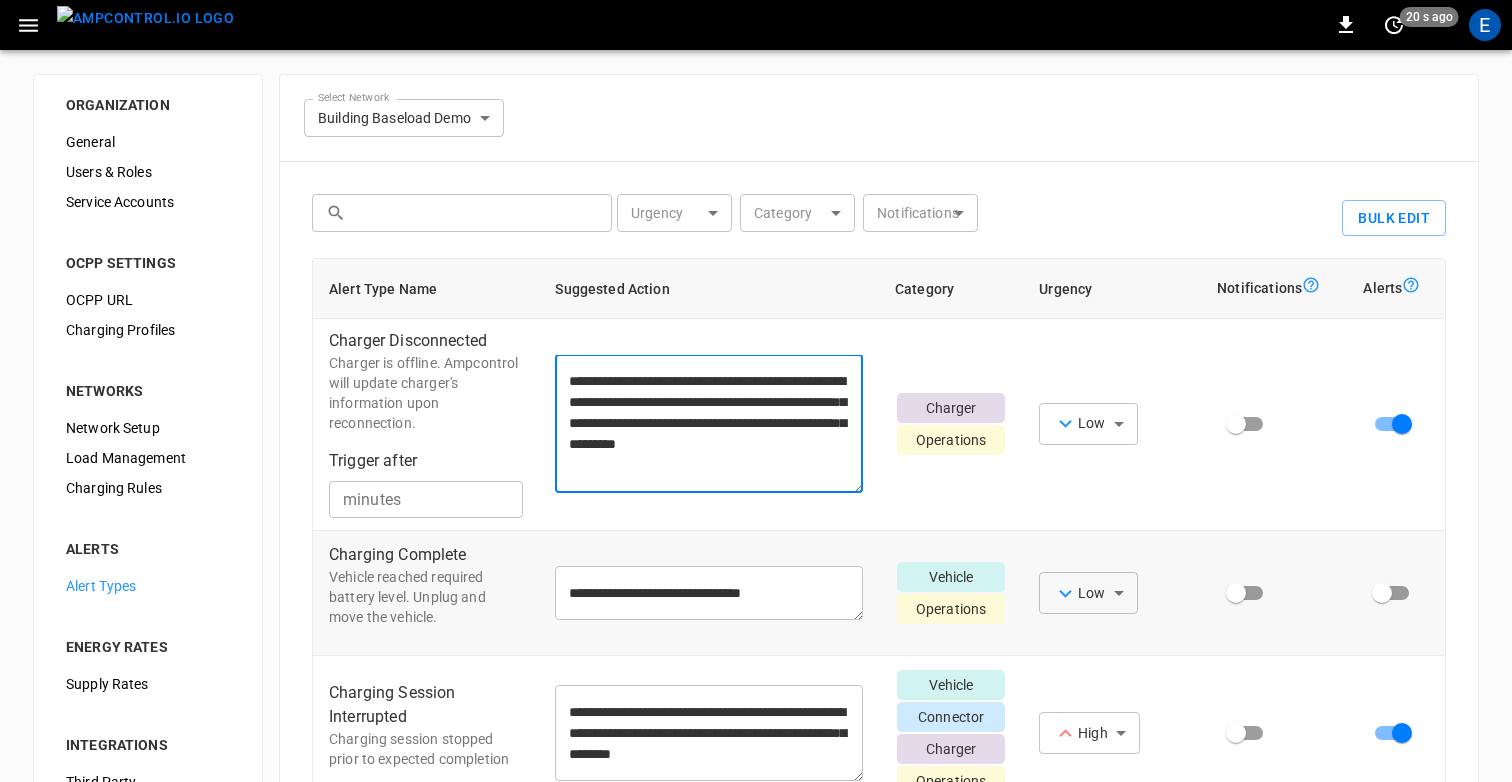 click on "**********" at bounding box center (709, 593) 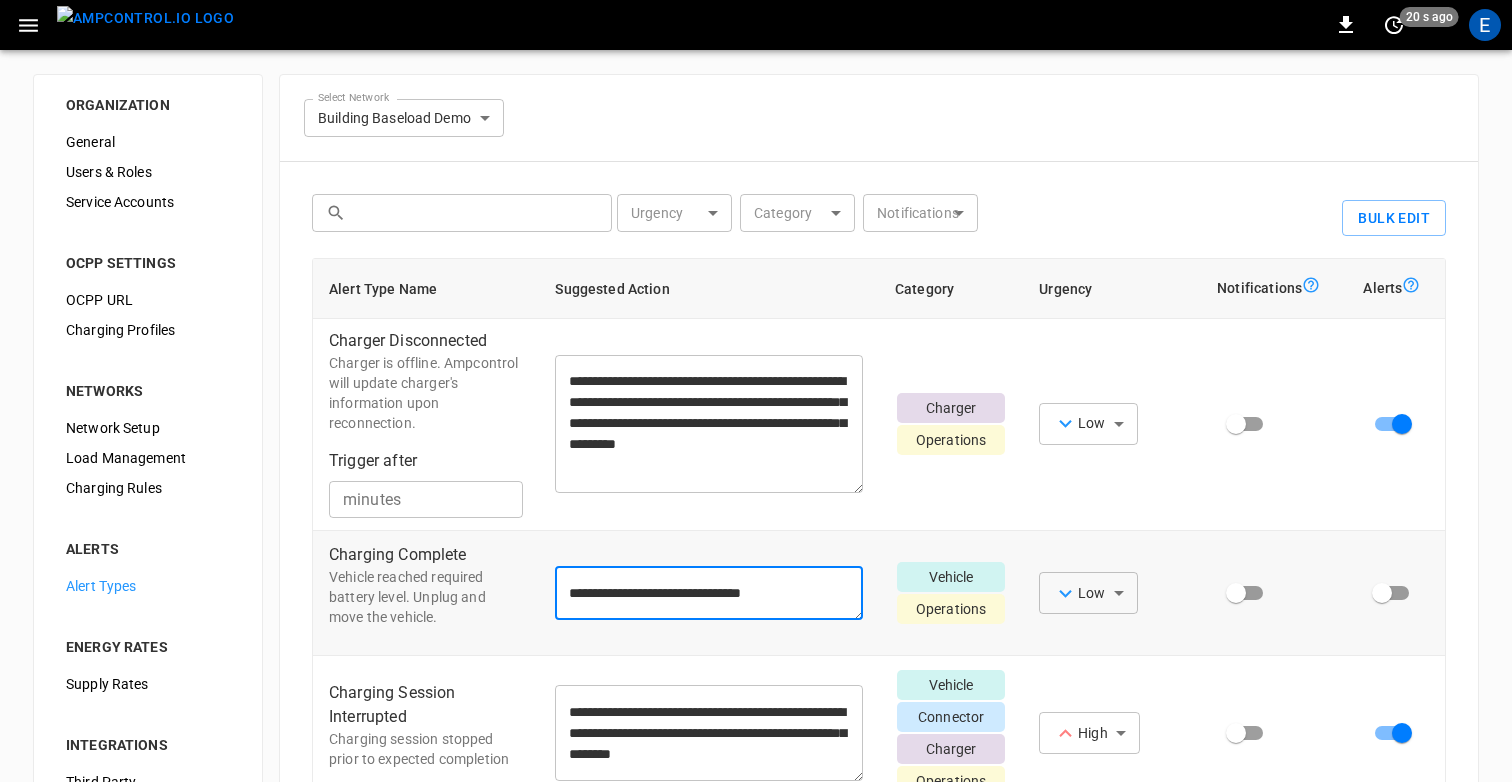 click on "**********" at bounding box center [709, 593] 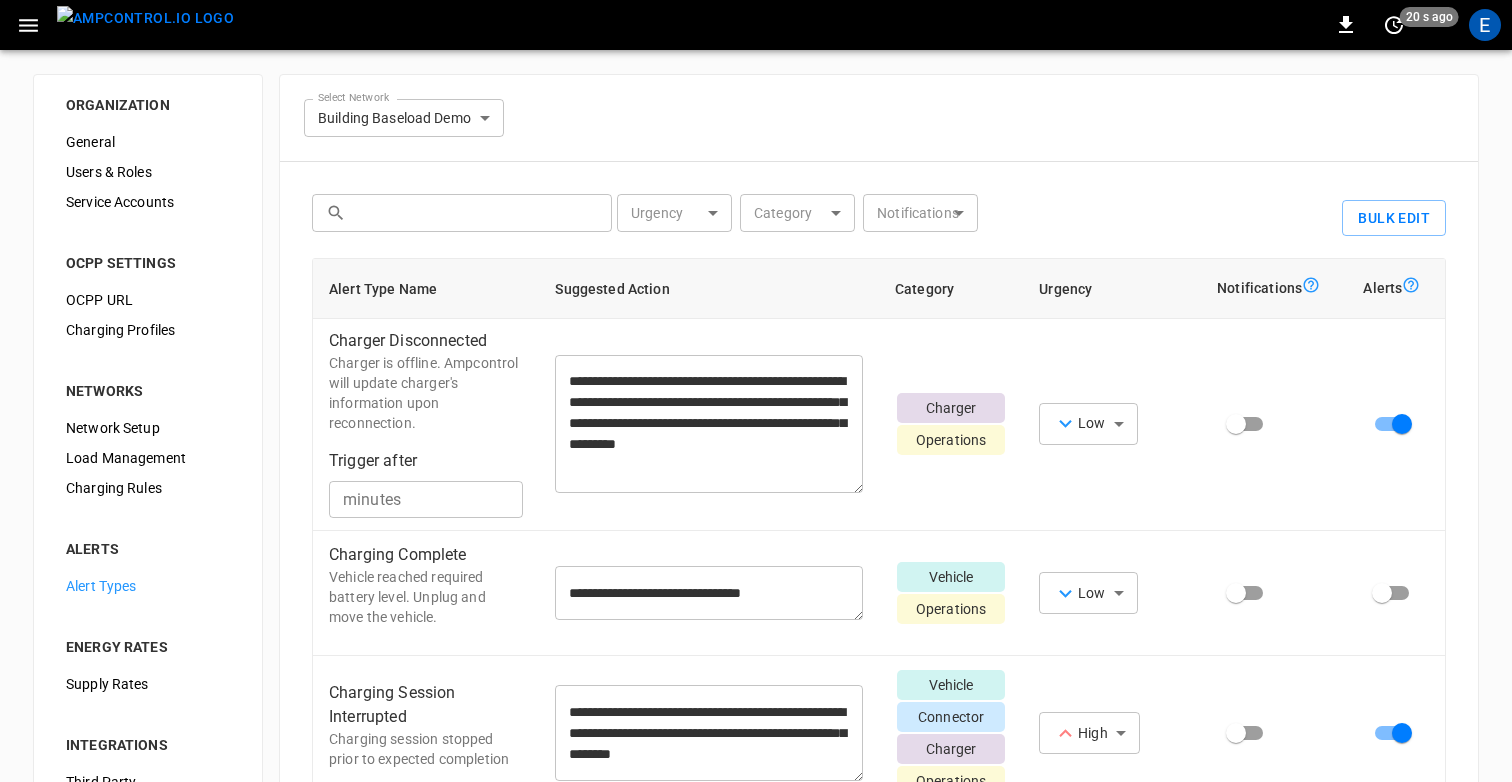 scroll, scrollTop: 634, scrollLeft: 0, axis: vertical 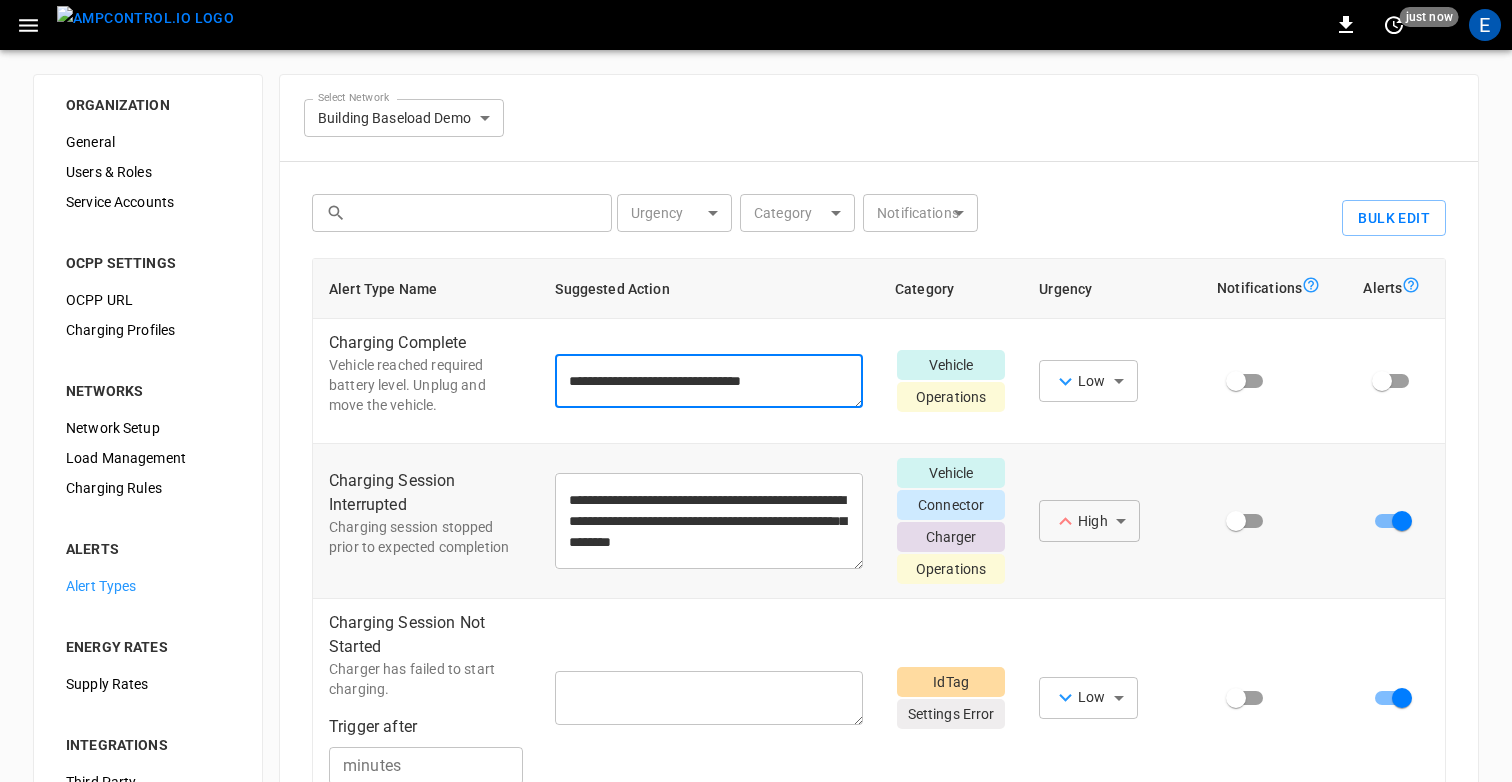 click on "Charging Session Interrupted" at bounding box center (426, 493) 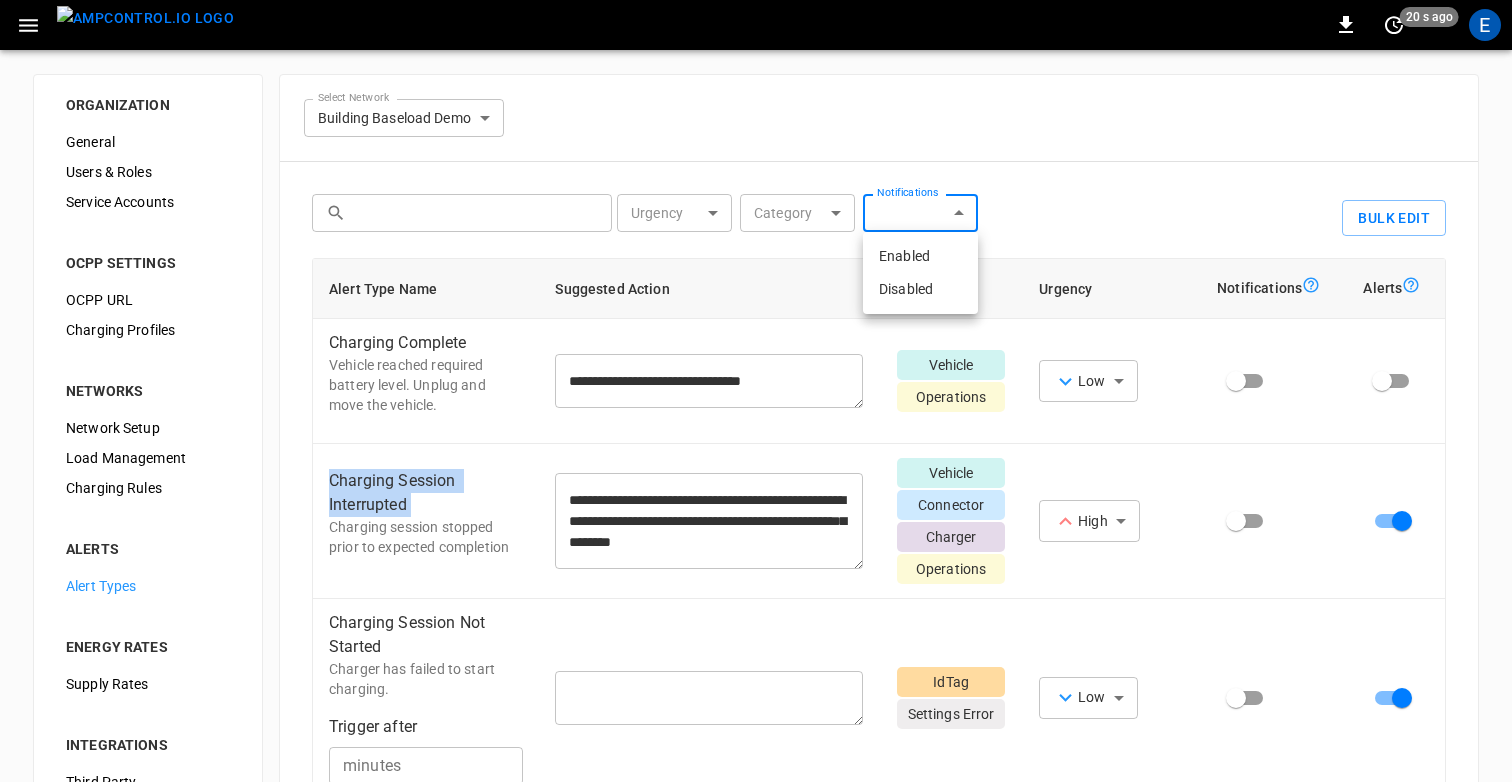 click on "**********" at bounding box center (756, 488) 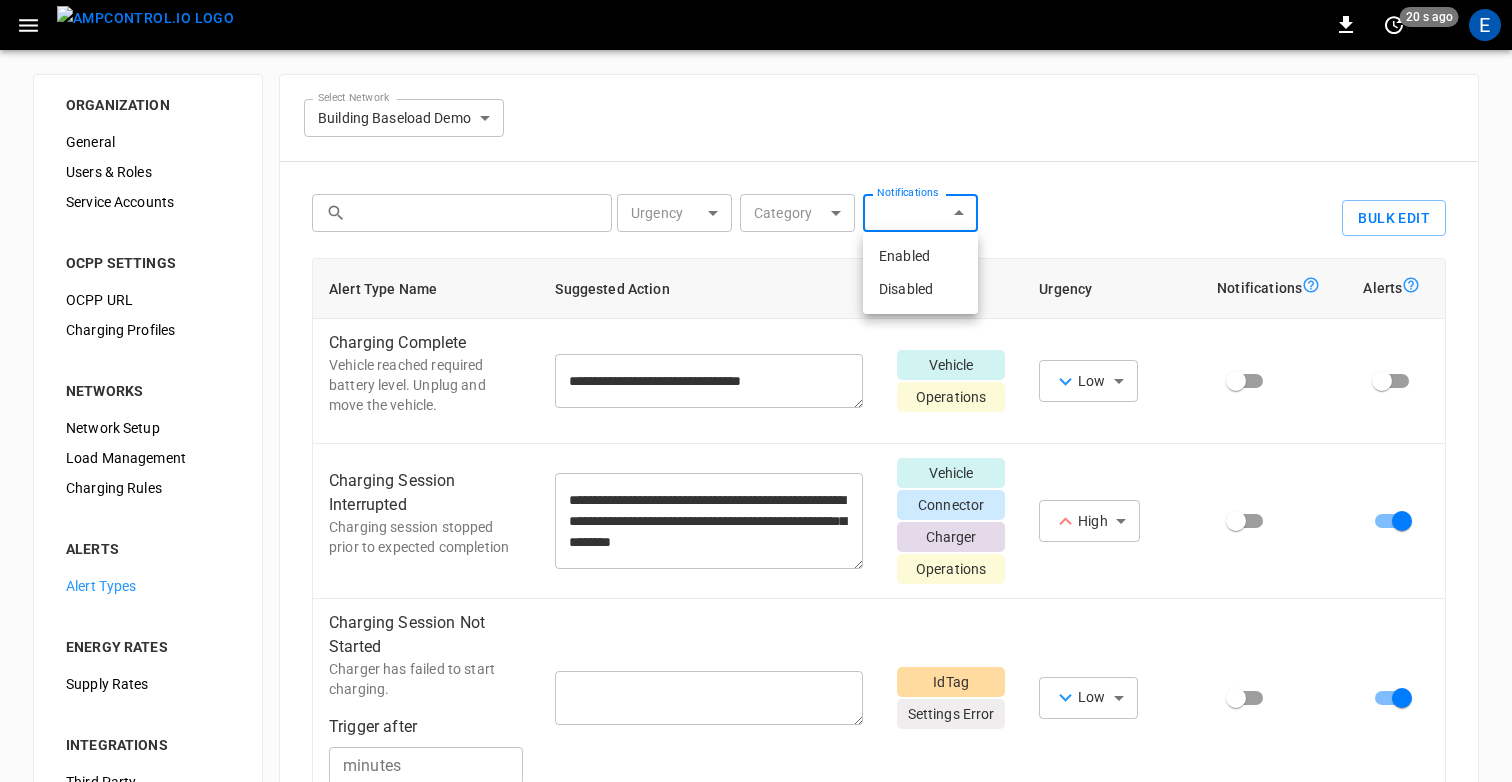 click at bounding box center [756, 391] 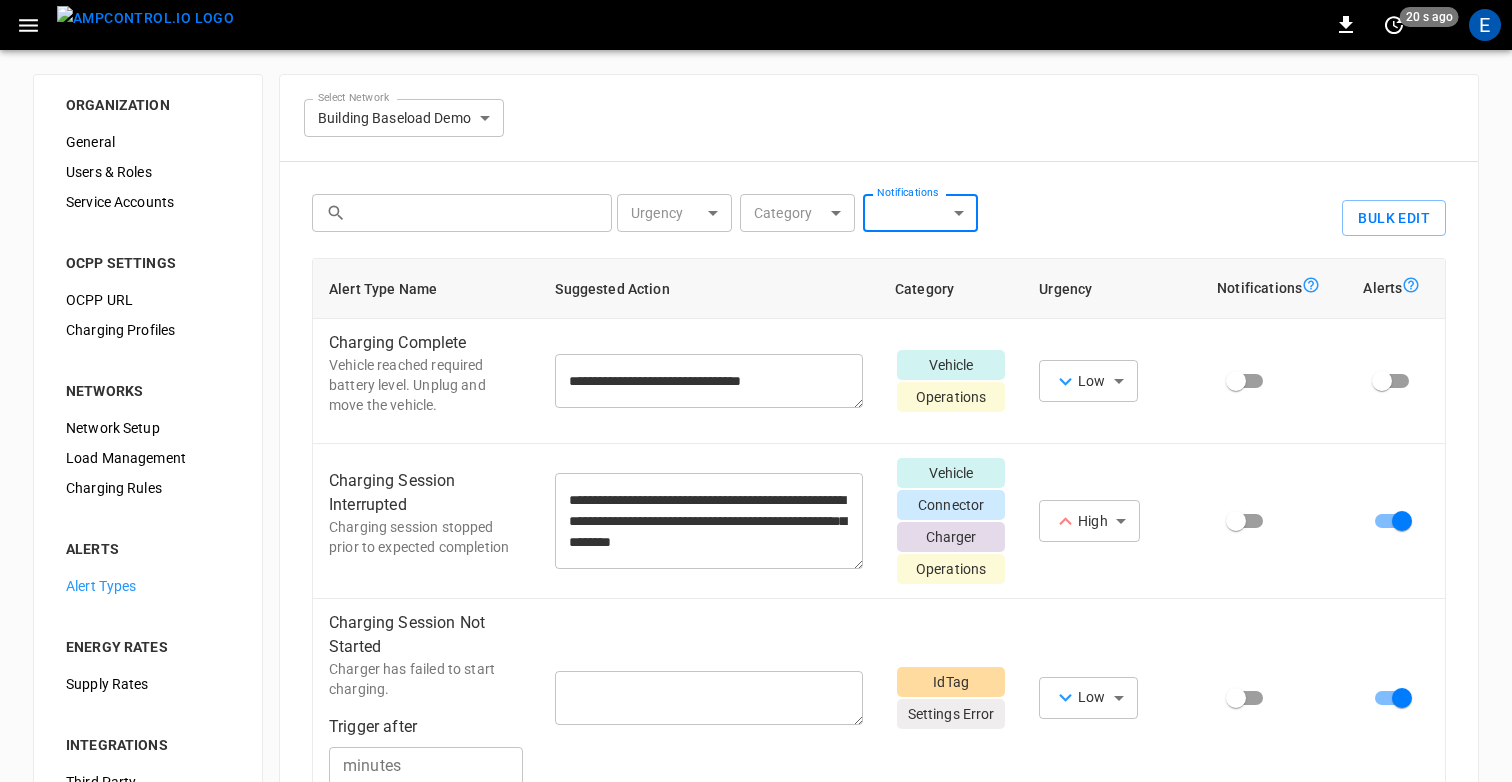 click on "**********" at bounding box center (879, 513) 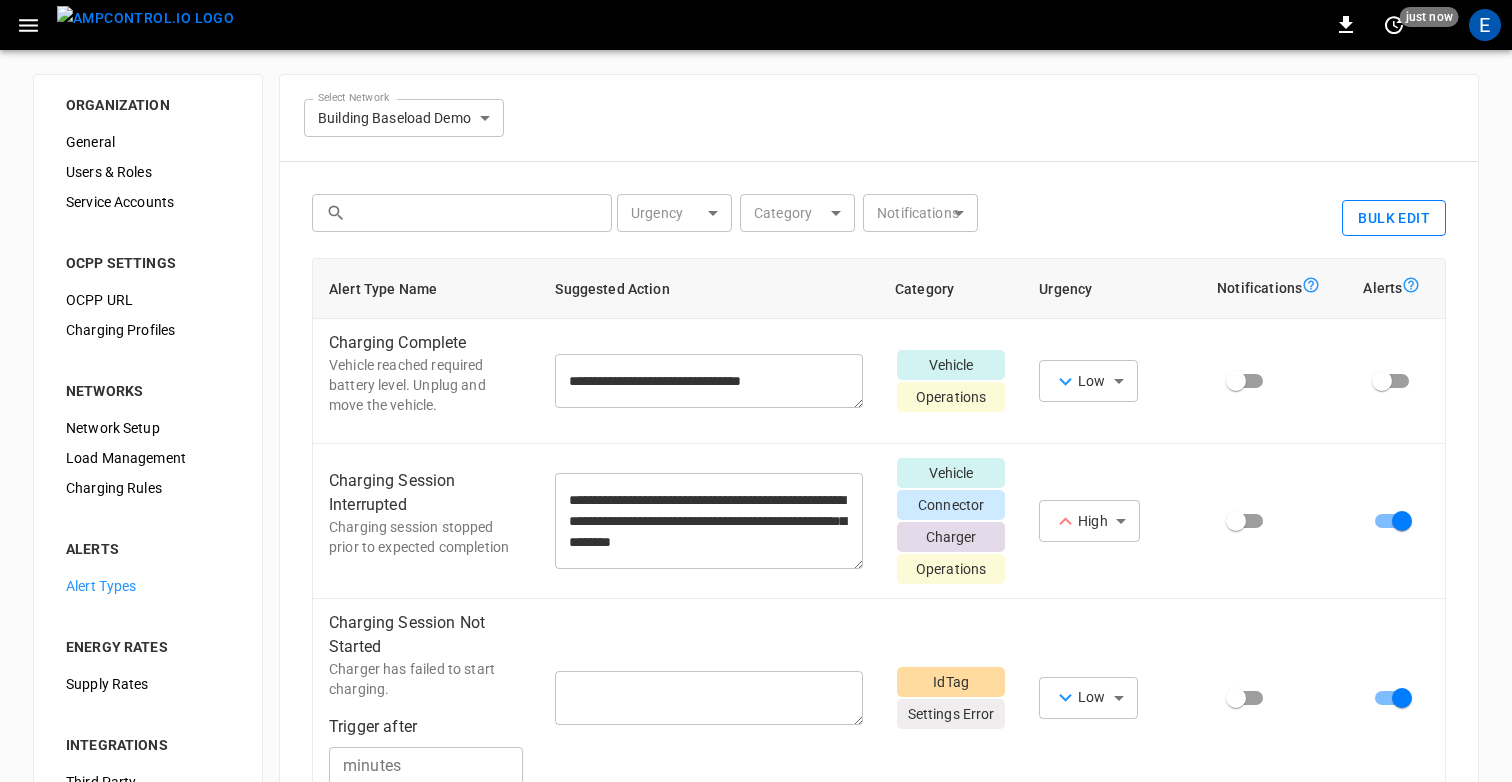 click on "Bulk Edit" at bounding box center (1394, 218) 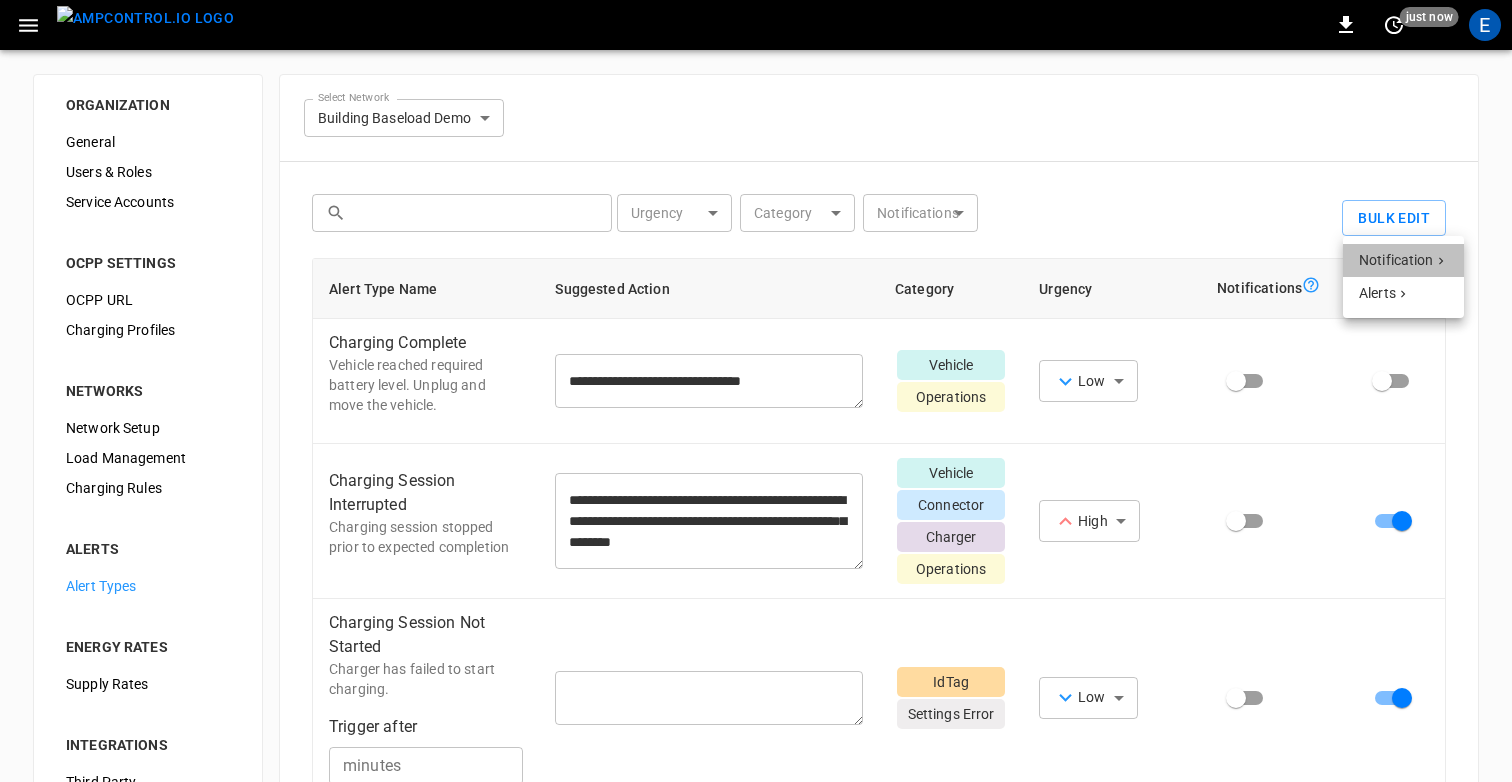 click on "Notification" at bounding box center [1403, 260] 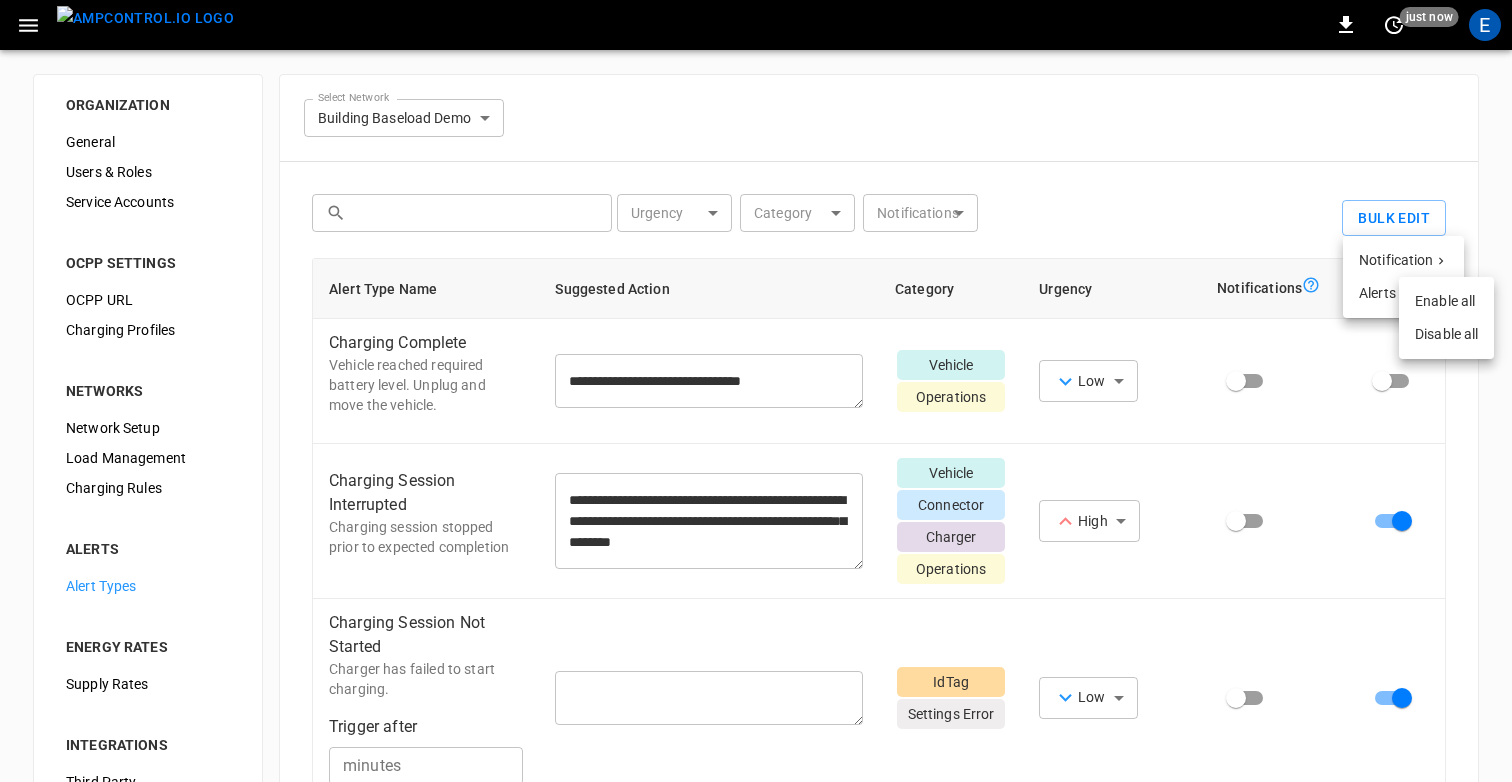 click at bounding box center (756, 391) 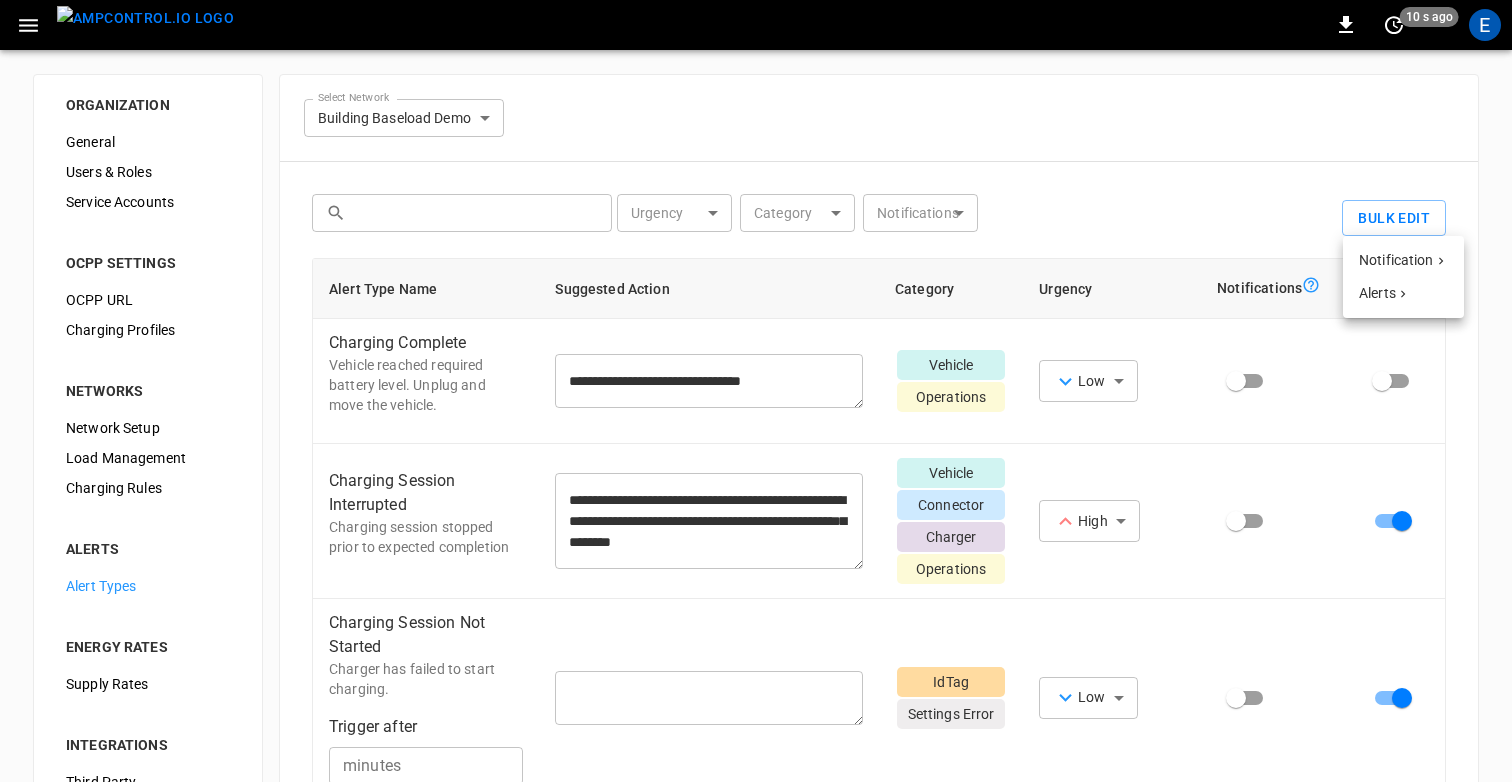 click at bounding box center [756, 391] 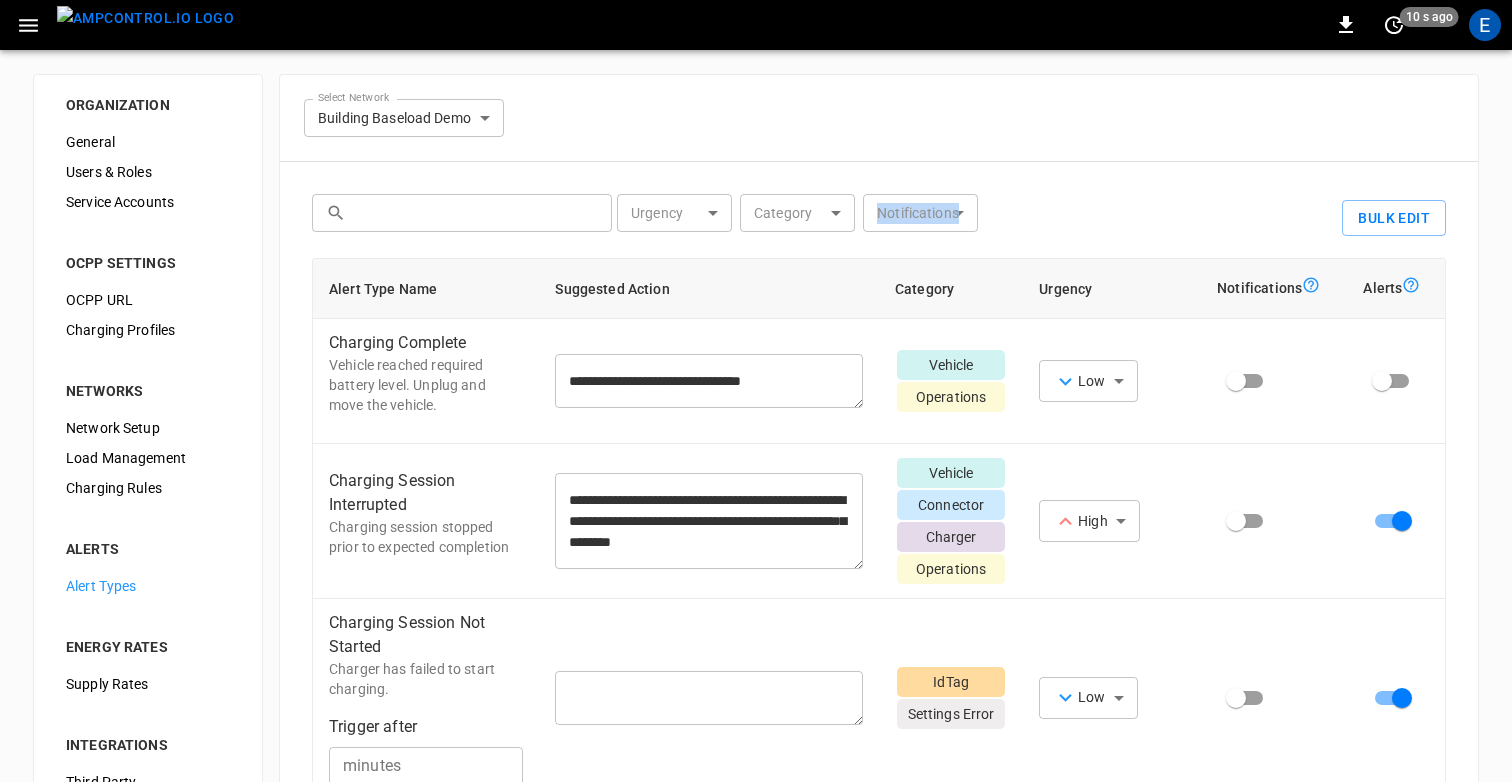 click on "Urgency ​ Urgency Category ​ Category Notifications ​ Notifications" at bounding box center [973, 214] 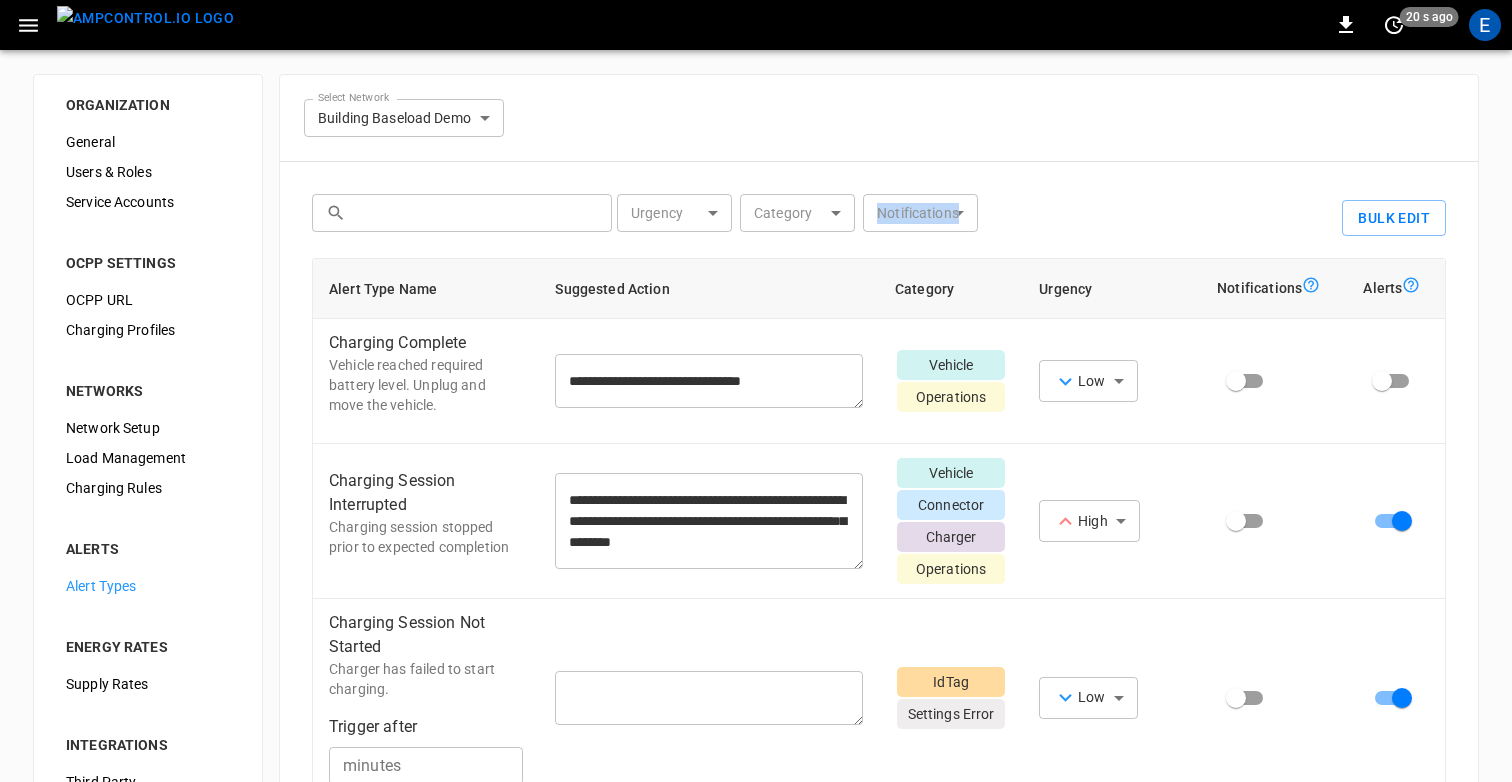 click on "**********" at bounding box center [879, 513] 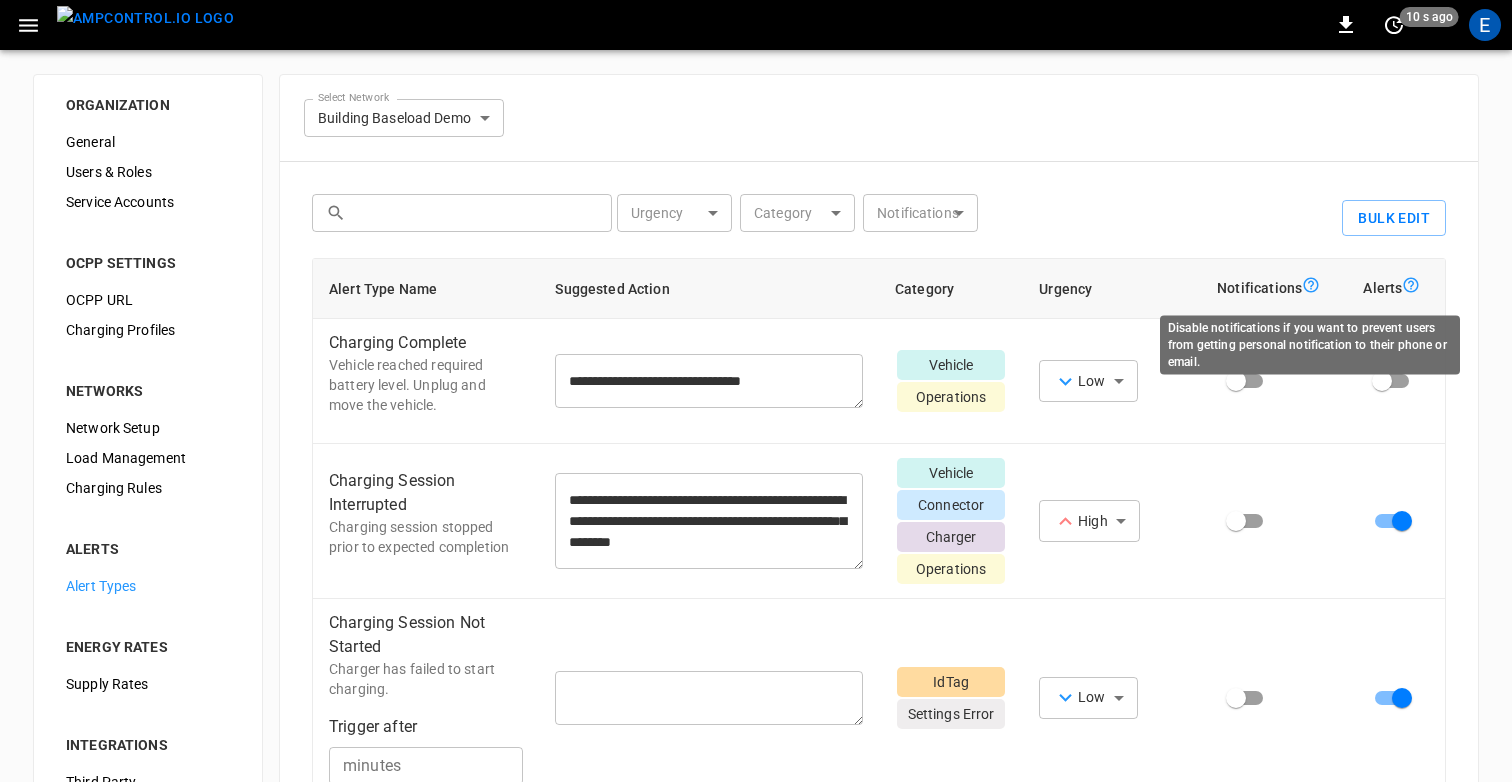click 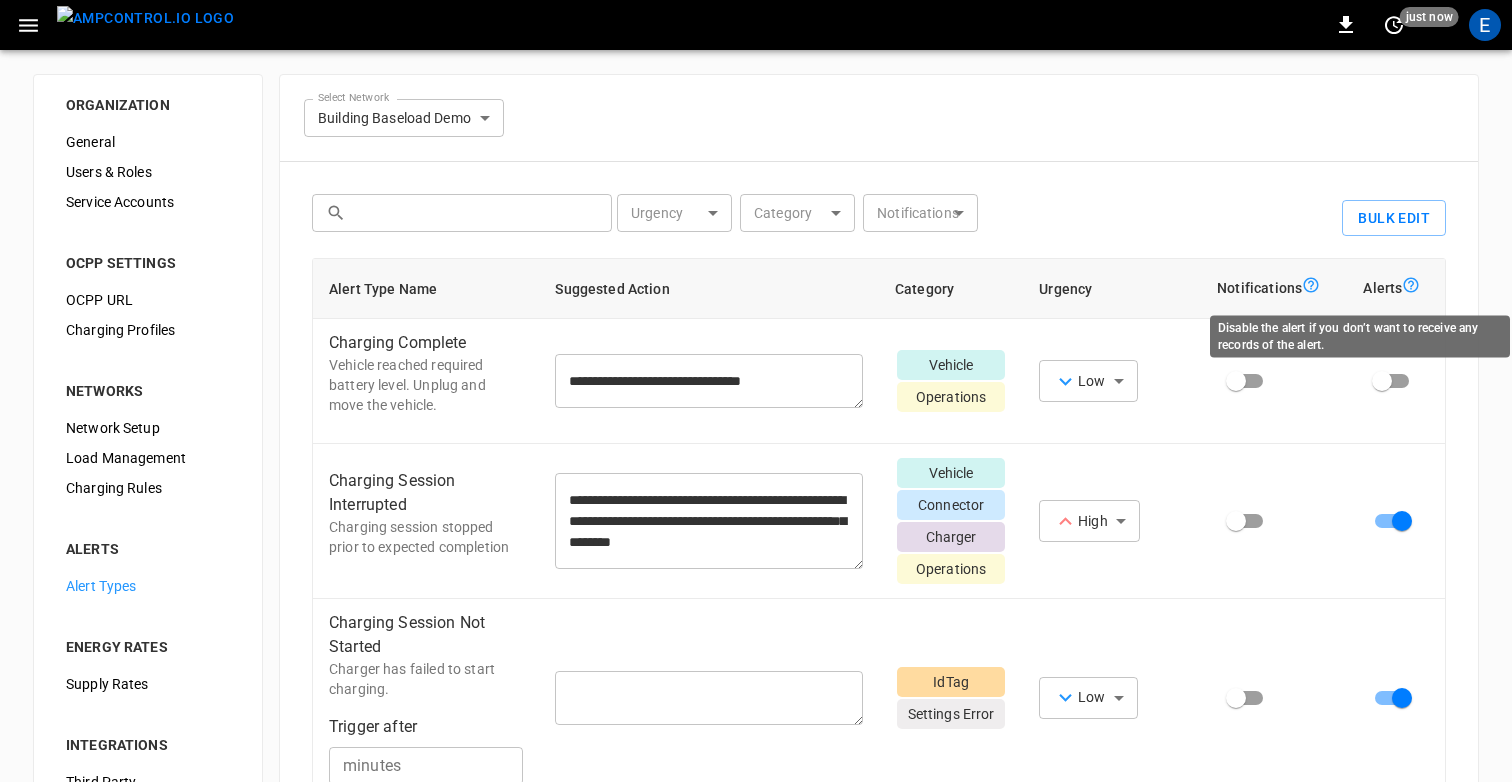 click 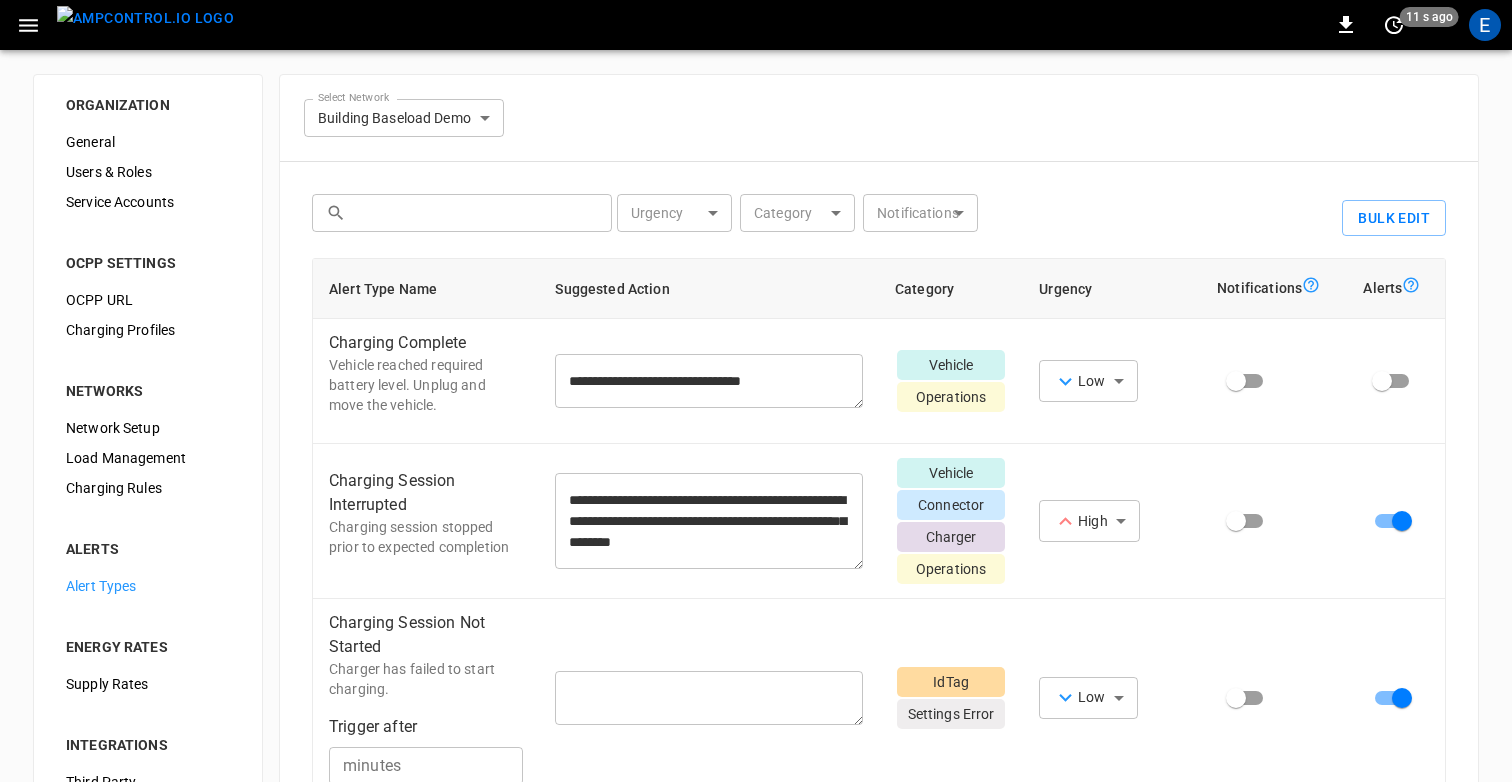 click 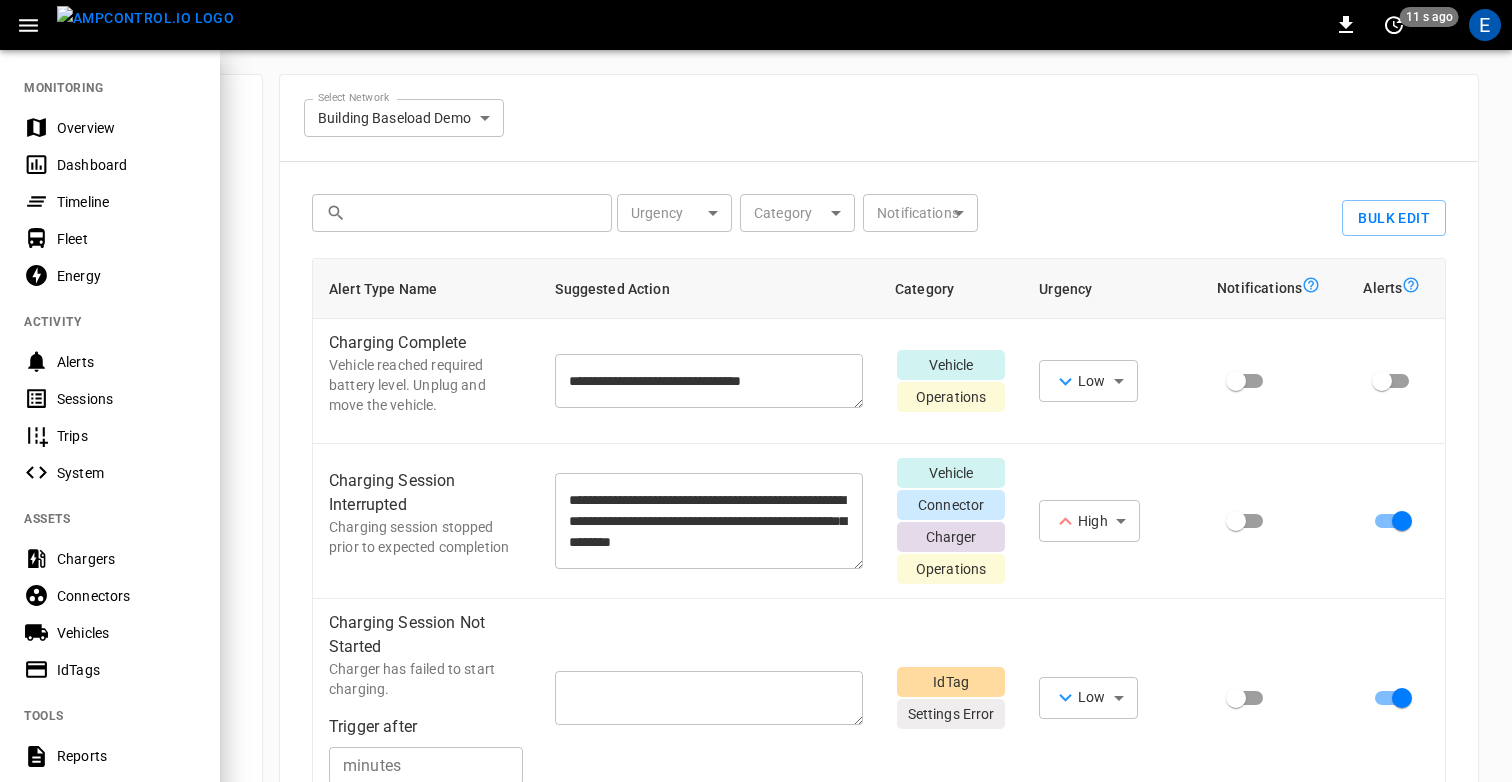 click on "Overview" at bounding box center (126, 128) 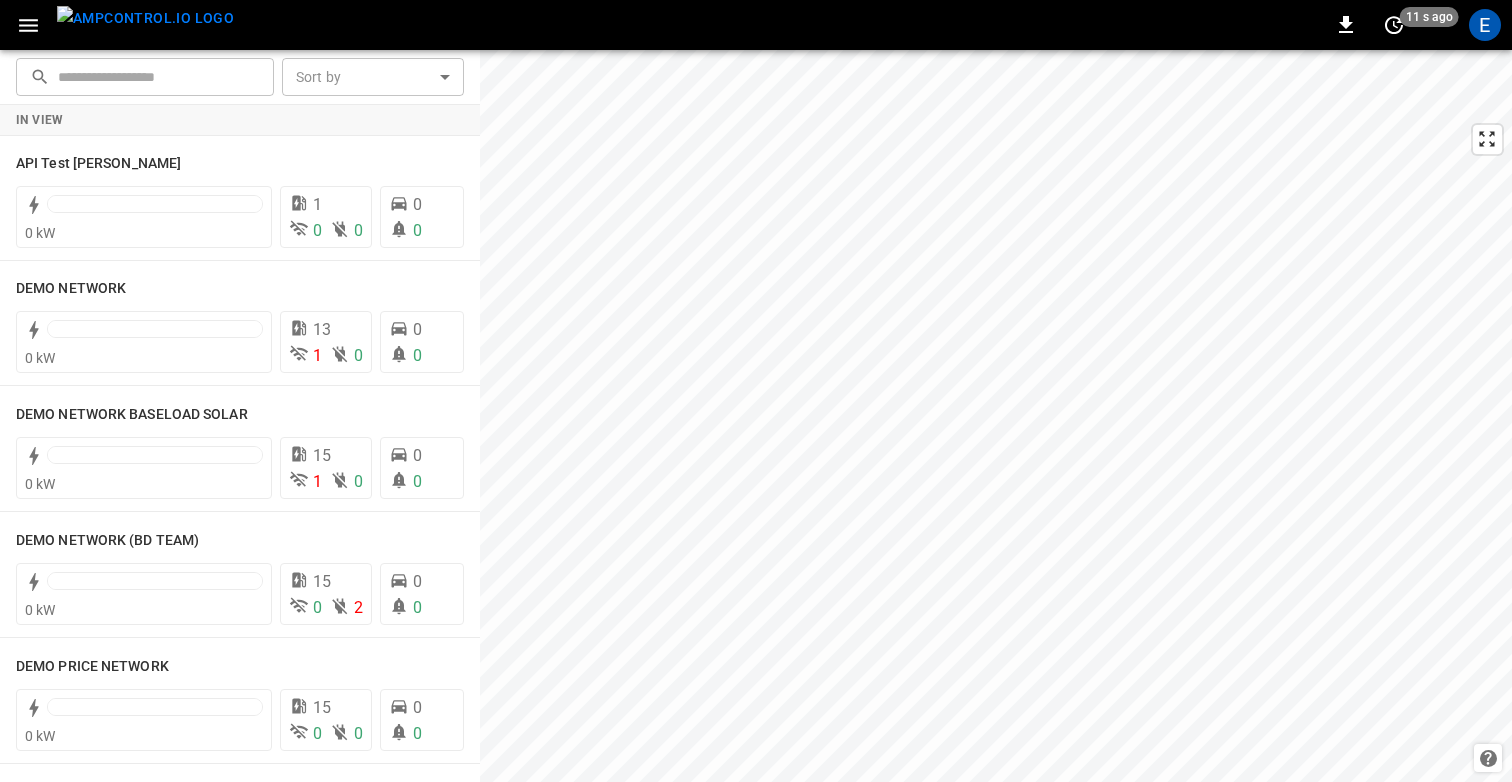 click 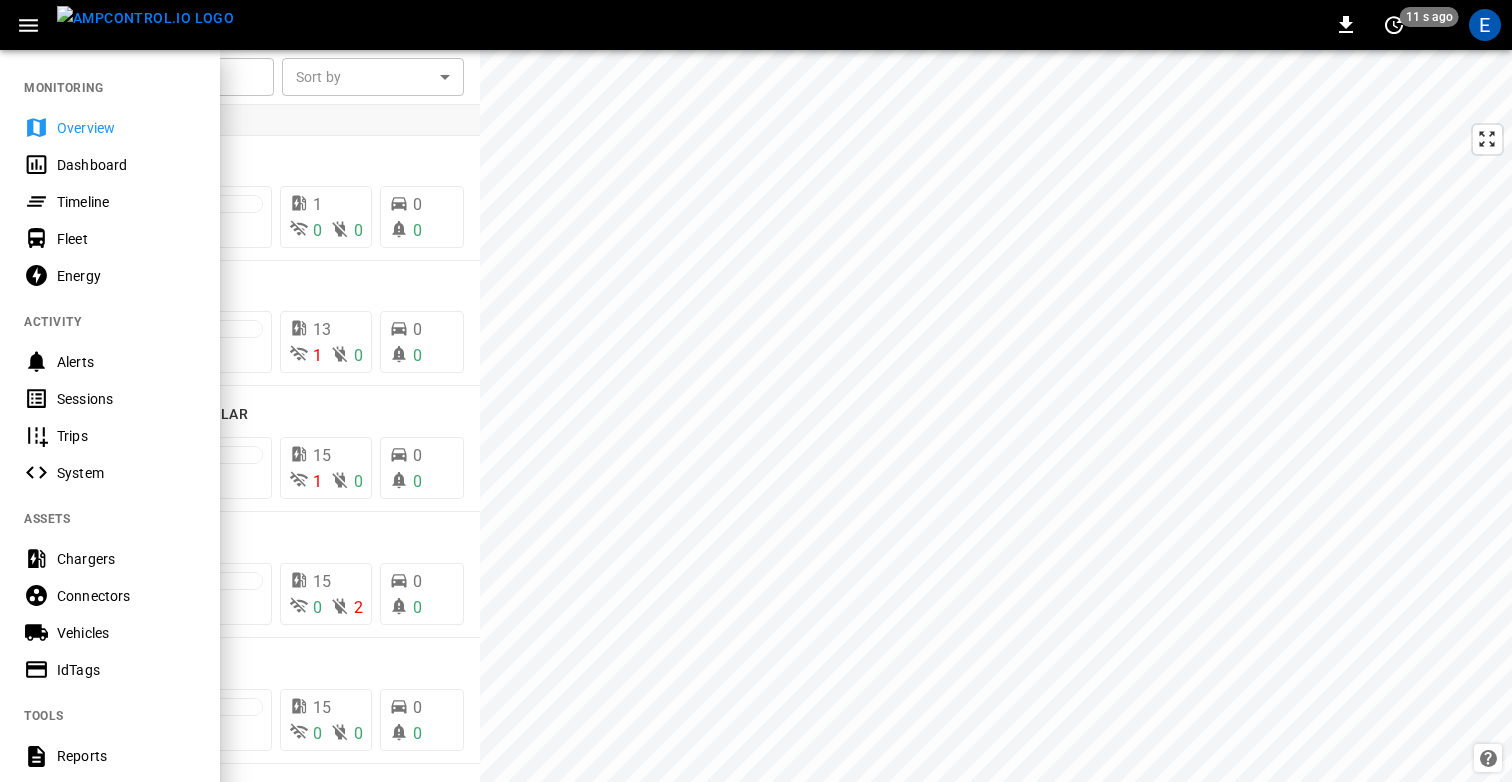 click on "Dashboard" at bounding box center (126, 165) 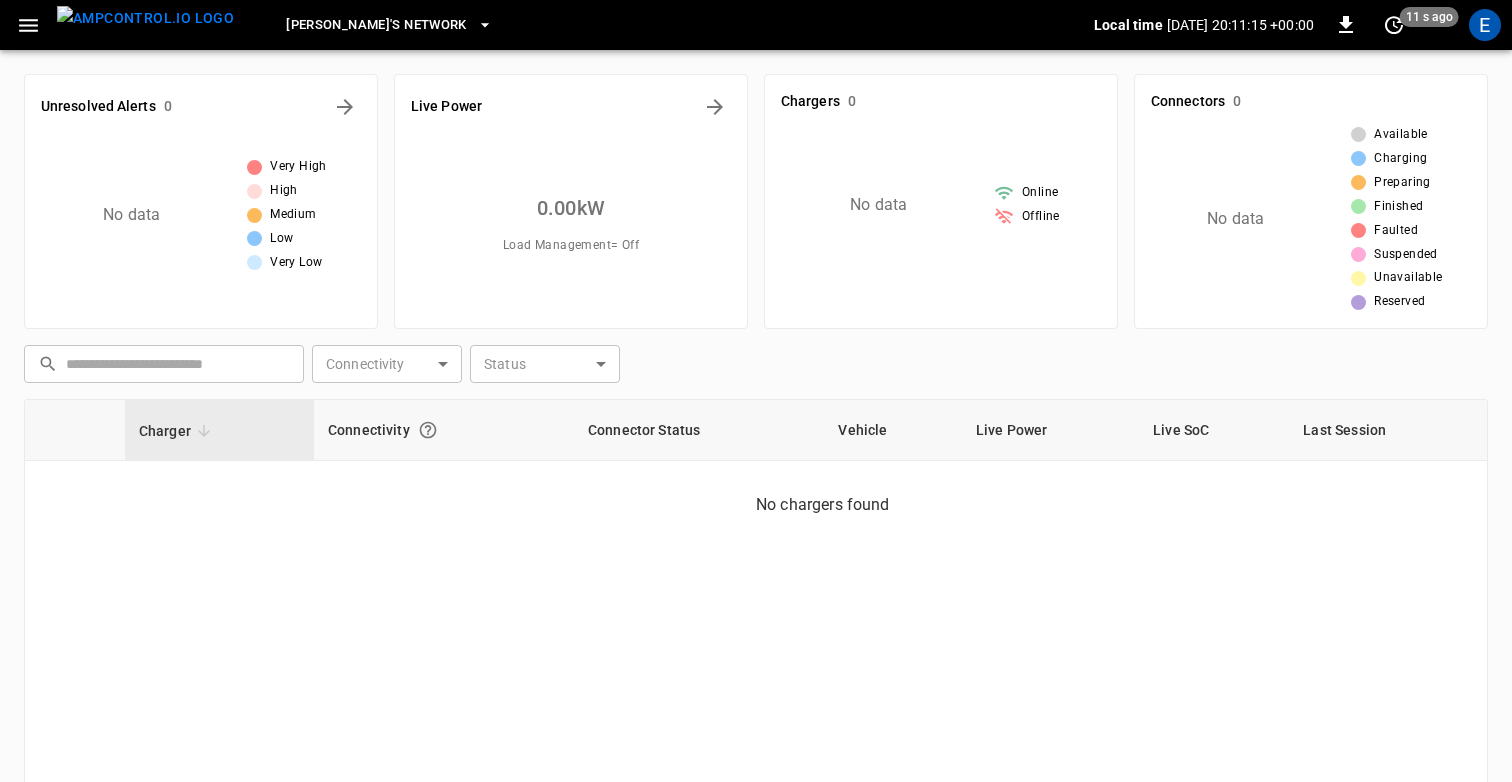 click on "[PERSON_NAME]'s Network" at bounding box center (376, 25) 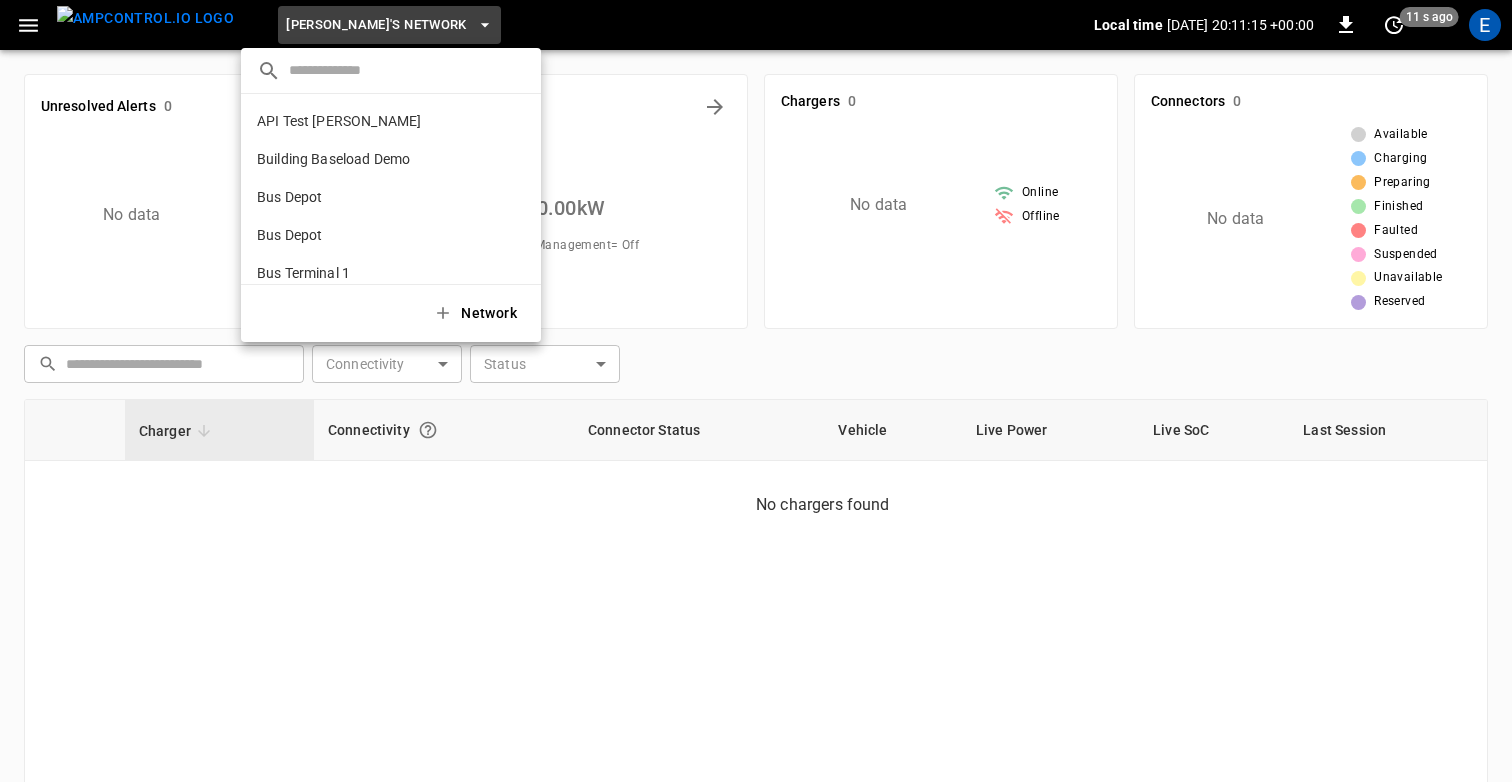 scroll, scrollTop: 1476, scrollLeft: 0, axis: vertical 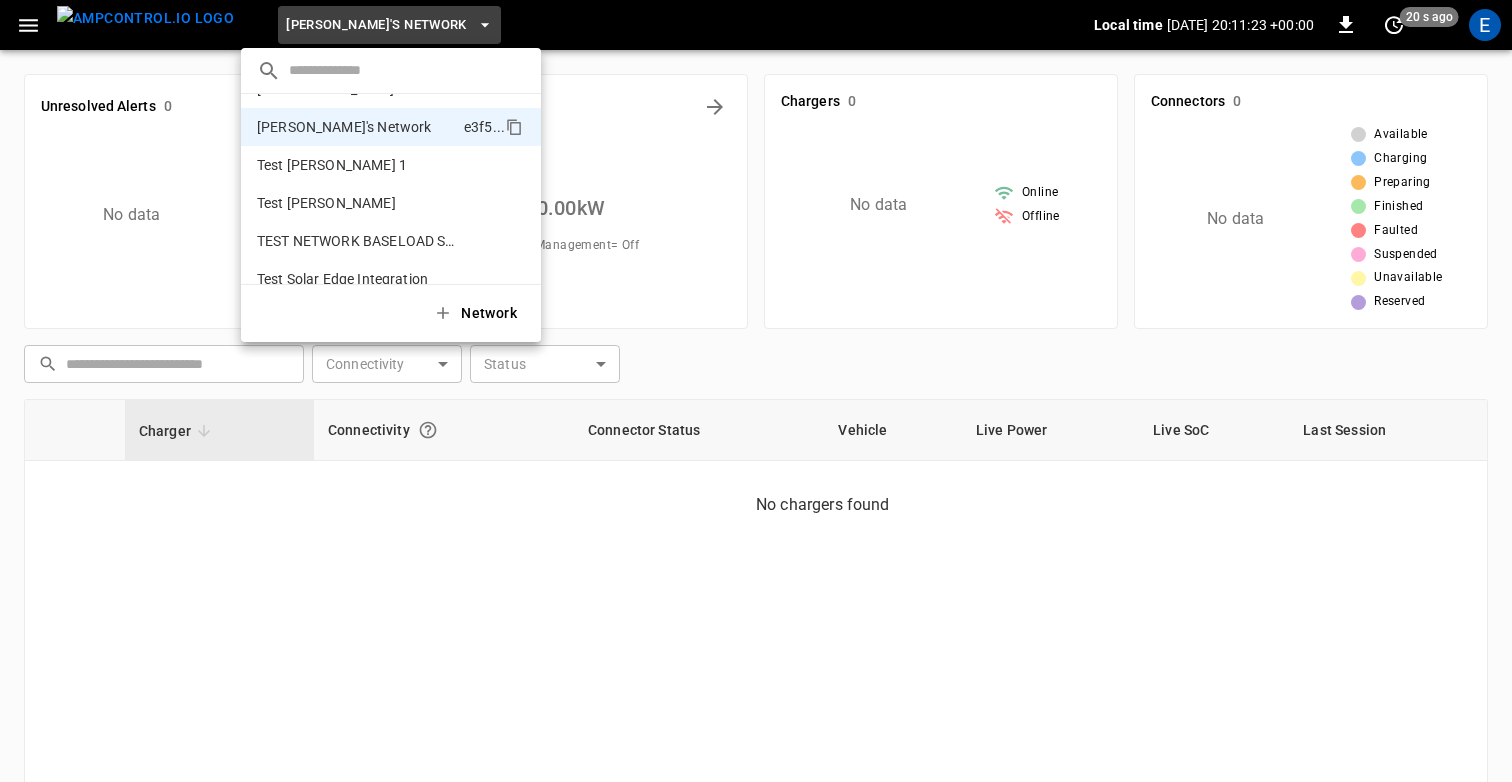 click at bounding box center (756, 391) 